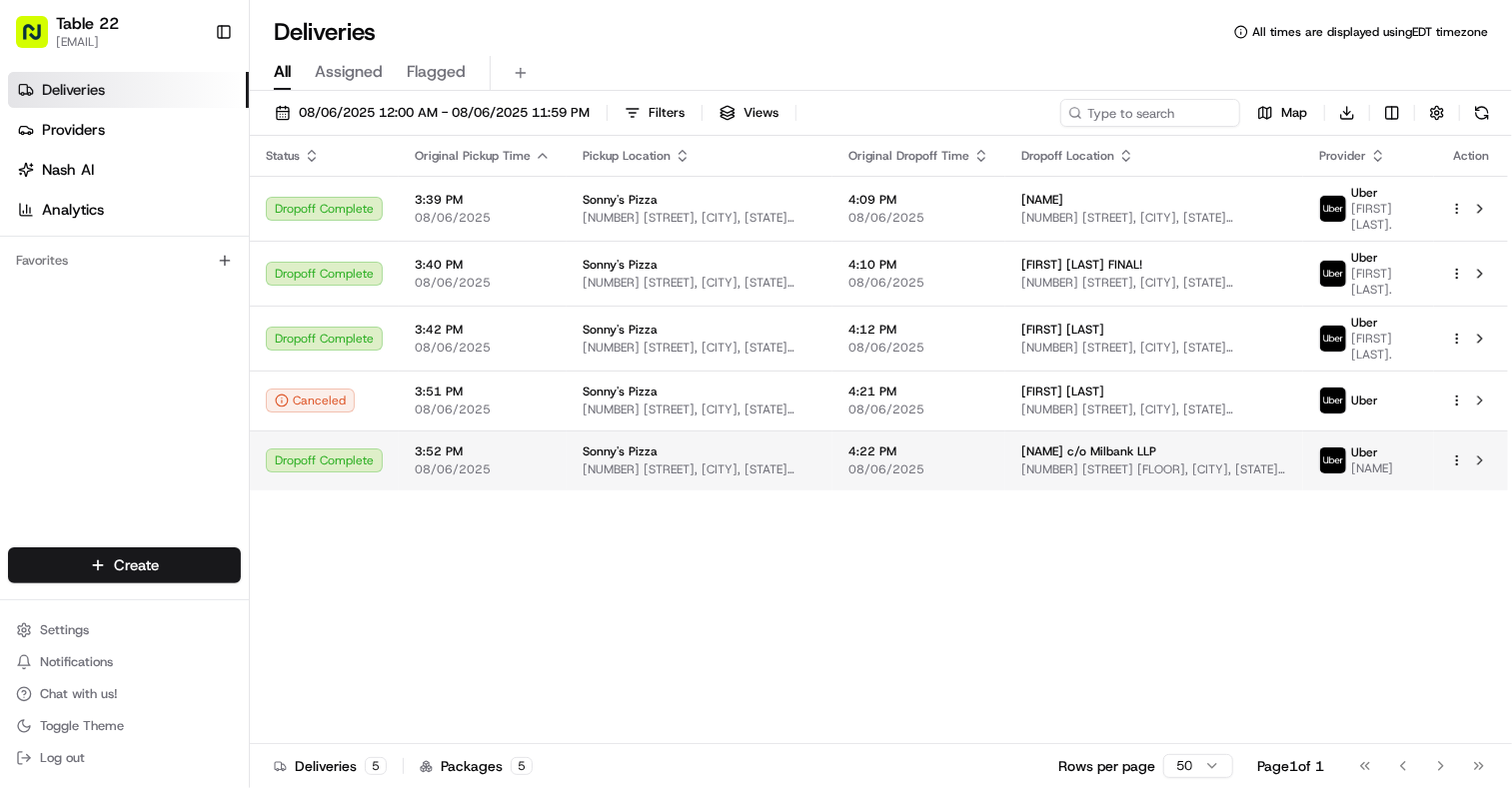 scroll, scrollTop: 0, scrollLeft: 0, axis: both 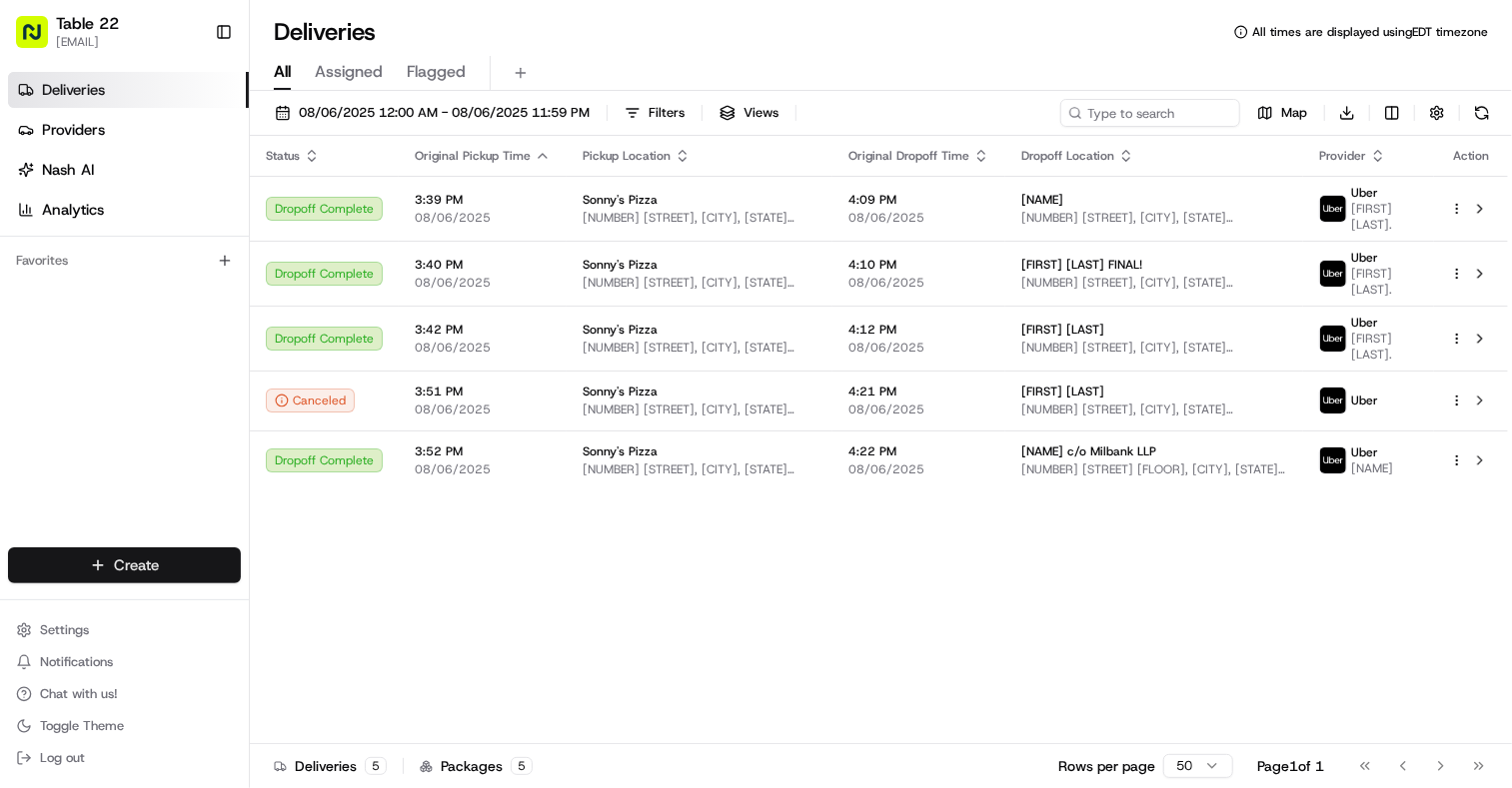 click on "Table 22 [EMAIL] Toggle Sidebar Deliveries Providers Nash AI Analytics Favorites Main Menu Members & Organization Organization Users Roles Preferences Customization Tracking Orchestration Automations Dispatch Strategy Locations Pickup Locations Dropoff Locations Billing Billing Refund Requests Integrations Notification Triggers Webhooks API Keys Request Logs Create Settings Notifications Chat with us! Toggle Theme Log out Deliveries All times are displayed using EDT timezone All Assigned Flagged 08/06/2025 12:00 AM - 08/06/2025 11:59 PM Filters Views Map Download Status Original Pickup Time Pickup Location Original Dropoff Time Dropoff Location Provider Action Dropoff Complete 3:39 PM 08/06/2025 Sonny's Pizza [NUMBER] [STREET], [CITY], [STATE] [POSTAL_CODE], USA 4:09 PM 08/06/2025 [NAME] [NUMBER] [STREET], [CITY], [STATE] [POSTAL_CODE], USA Uber Kevin S. Dropoff Complete 3:40 PM 08/06/2025 Sonny's Pizza [NUMBER] [STREET], [CITY], [STATE] [POSTAL_CODE], USA 4:10 PM 08/06/2025 Uber Kevin S. 3:42 PM" at bounding box center (756, 394) 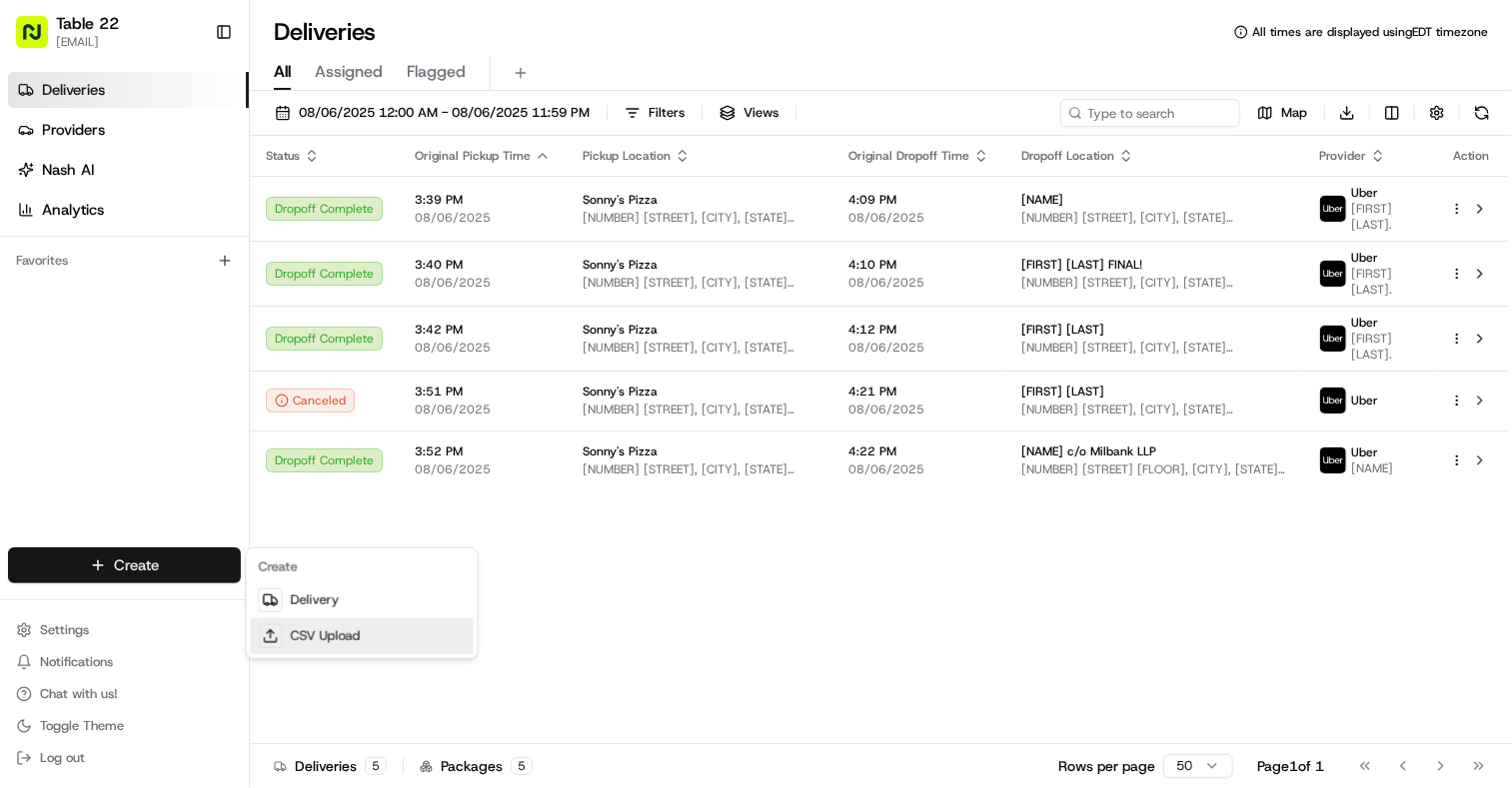 click on "CSV Upload" at bounding box center [362, 636] 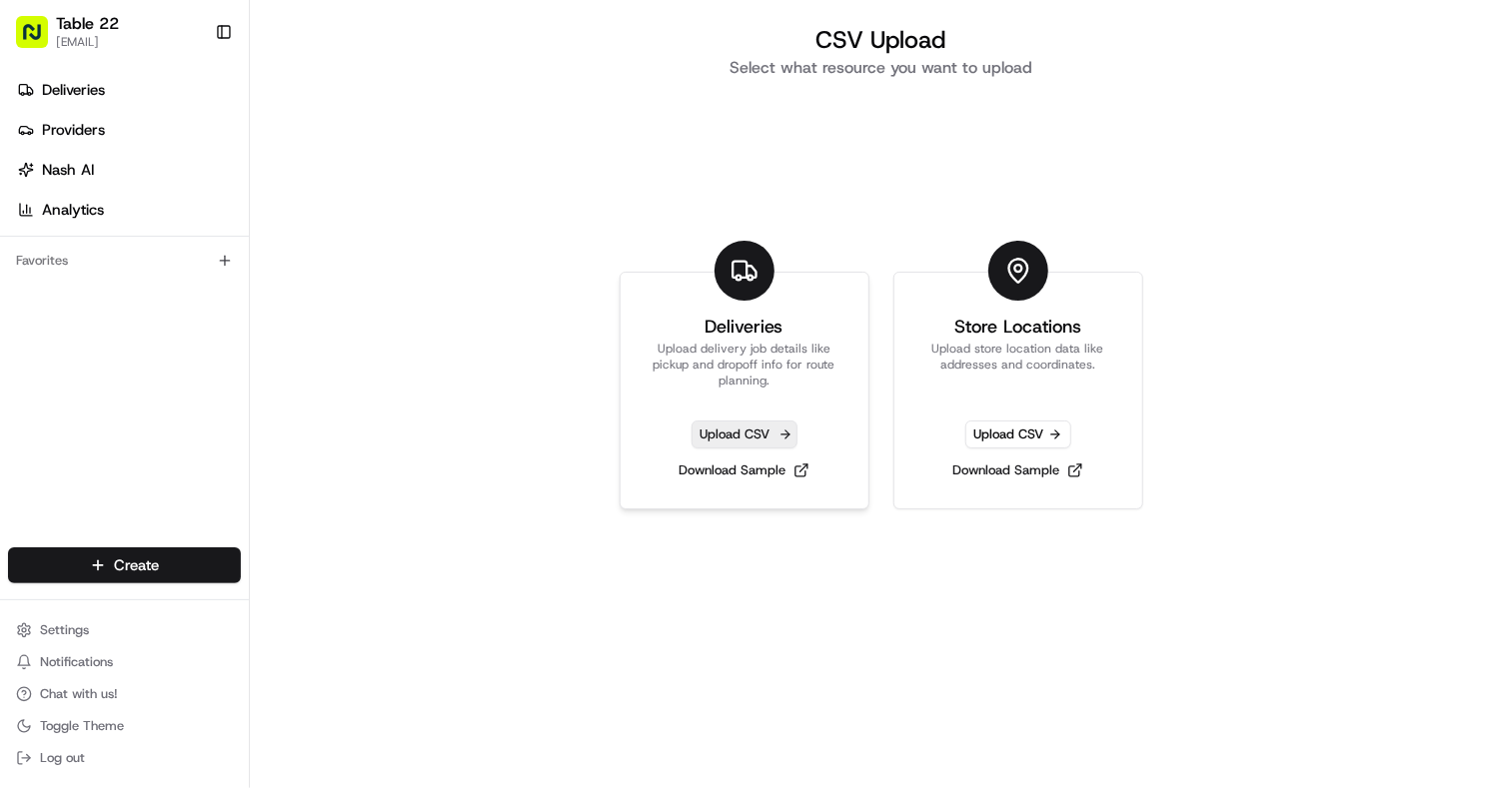 click on "Upload CSV" at bounding box center [745, 434] 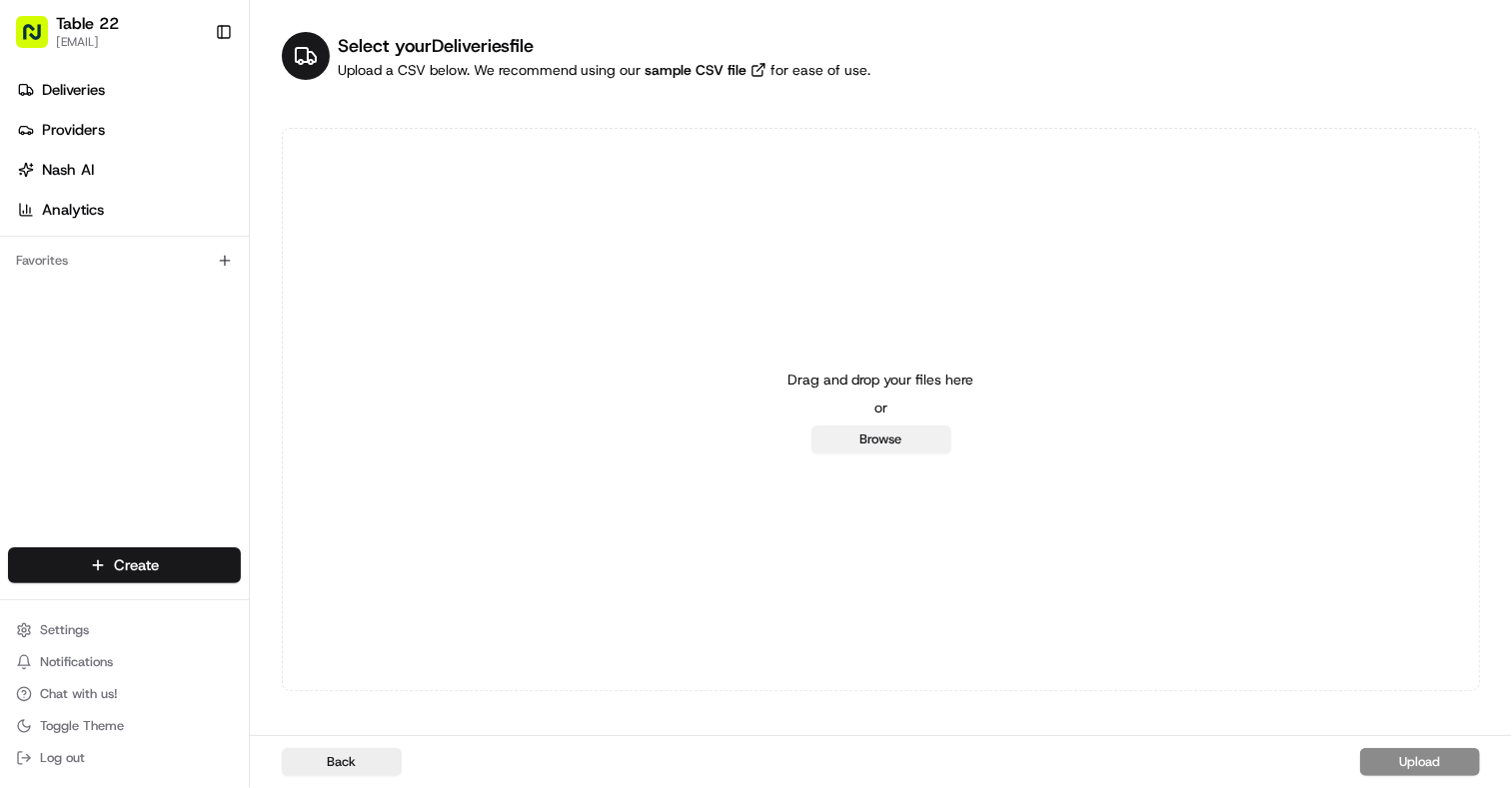 click on "Browse" at bounding box center (881, 439) 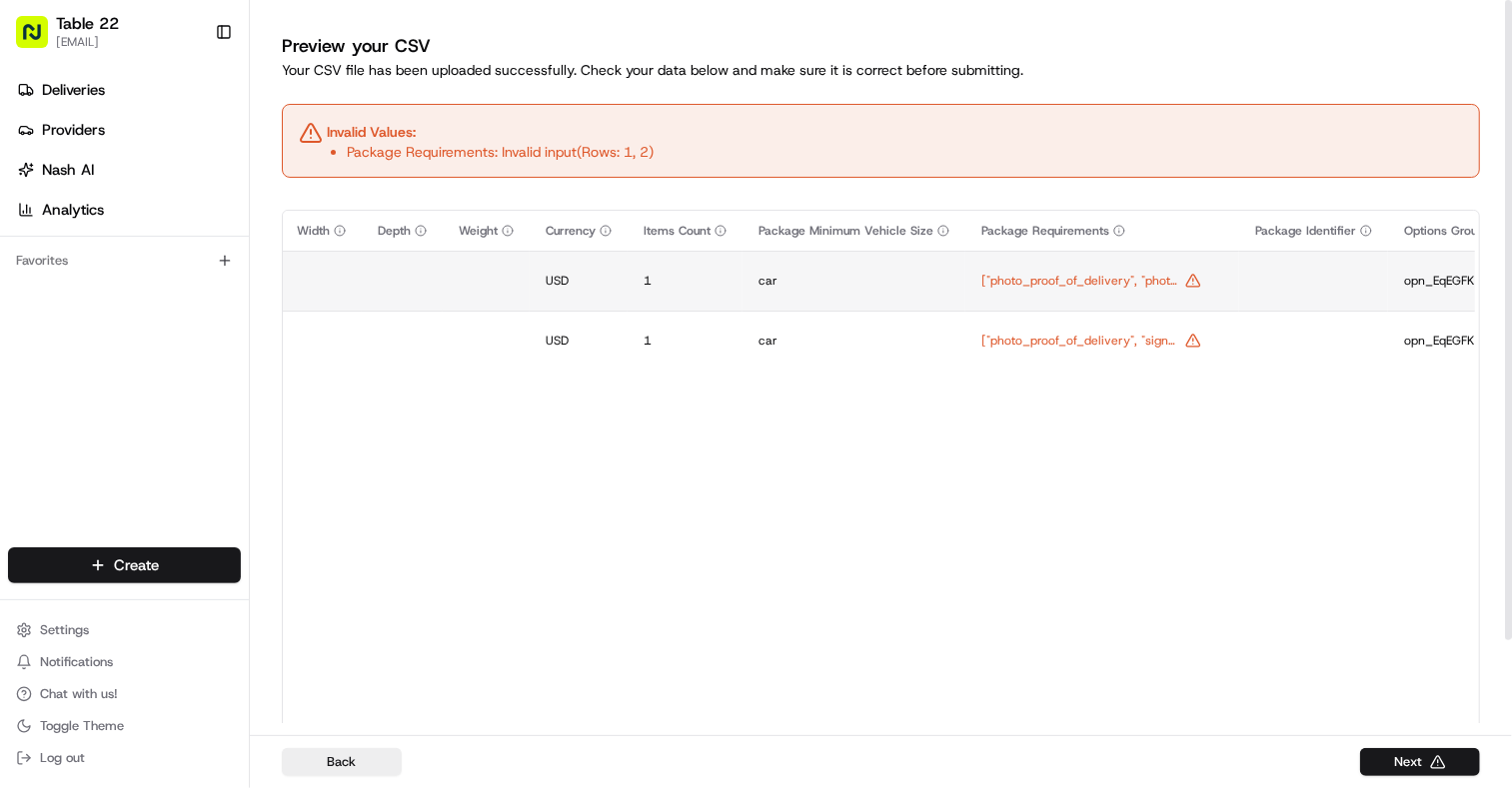 scroll, scrollTop: 0, scrollLeft: 4480, axis: horizontal 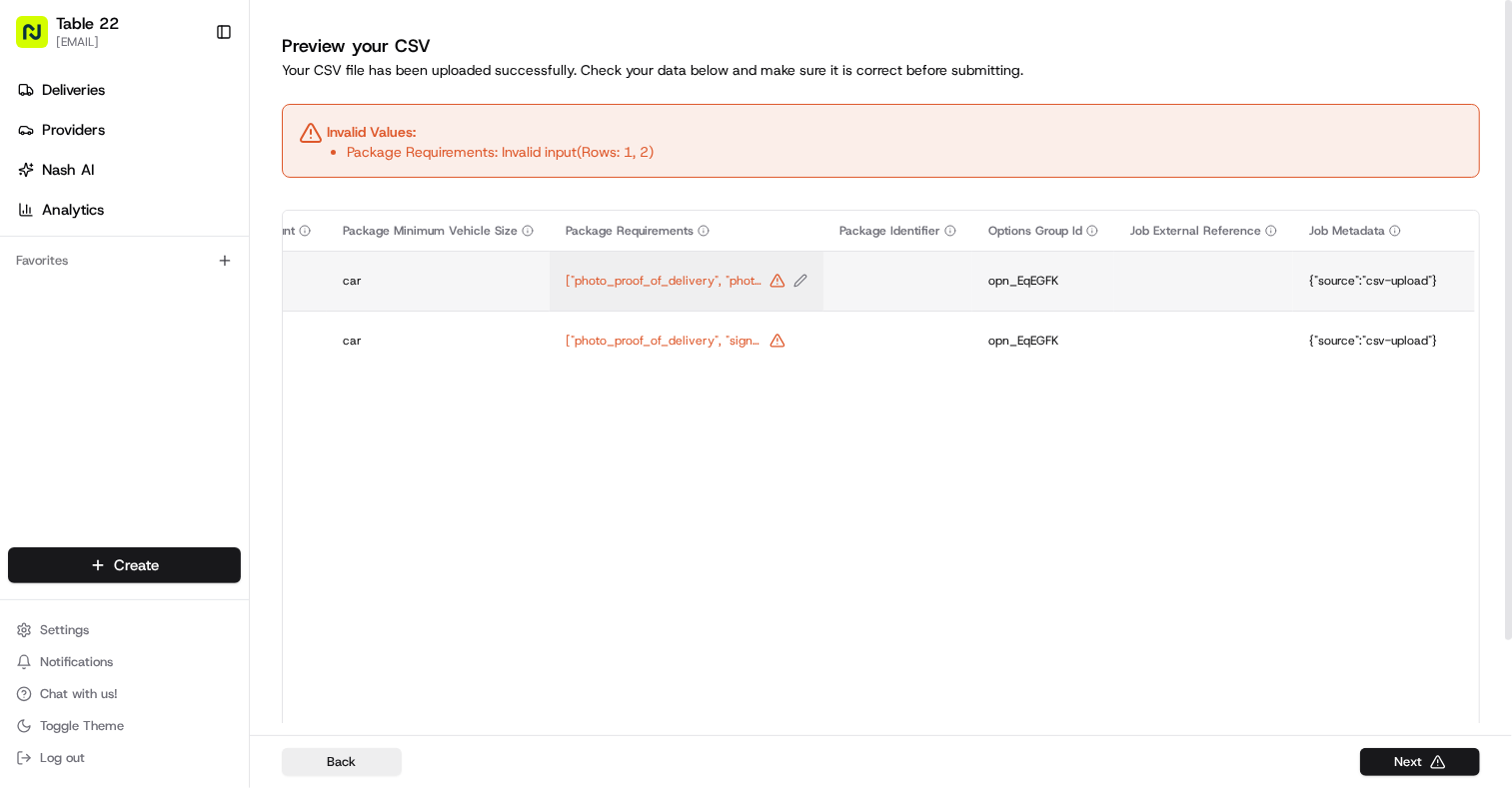 click on "["photo_proof_of_delivery", "photo_proof_of_pickup"]" at bounding box center [666, 281] 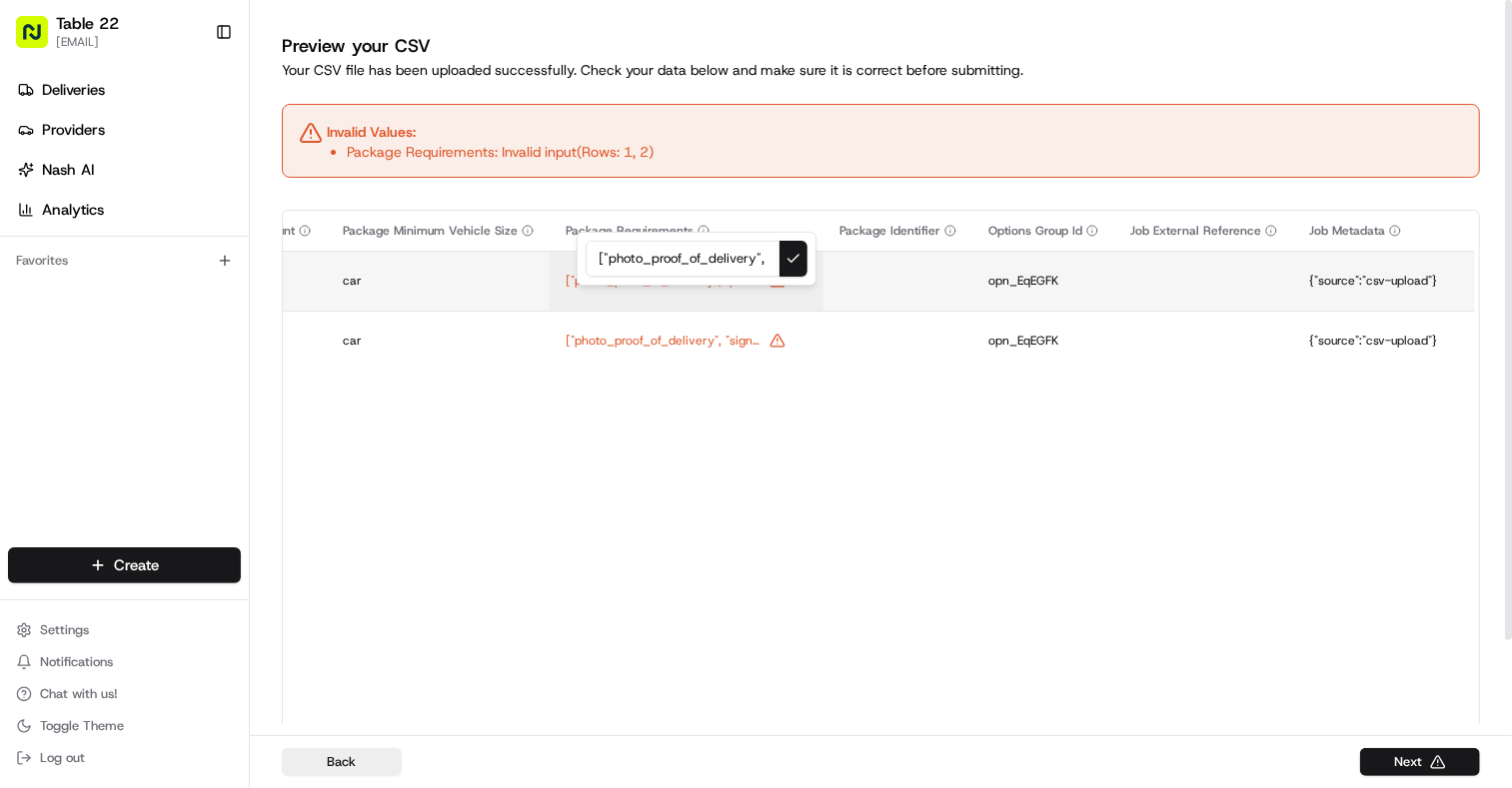 click on "["photo_proof_of_delivery", "photo_proof_of_pickup"]" at bounding box center (697, 259) 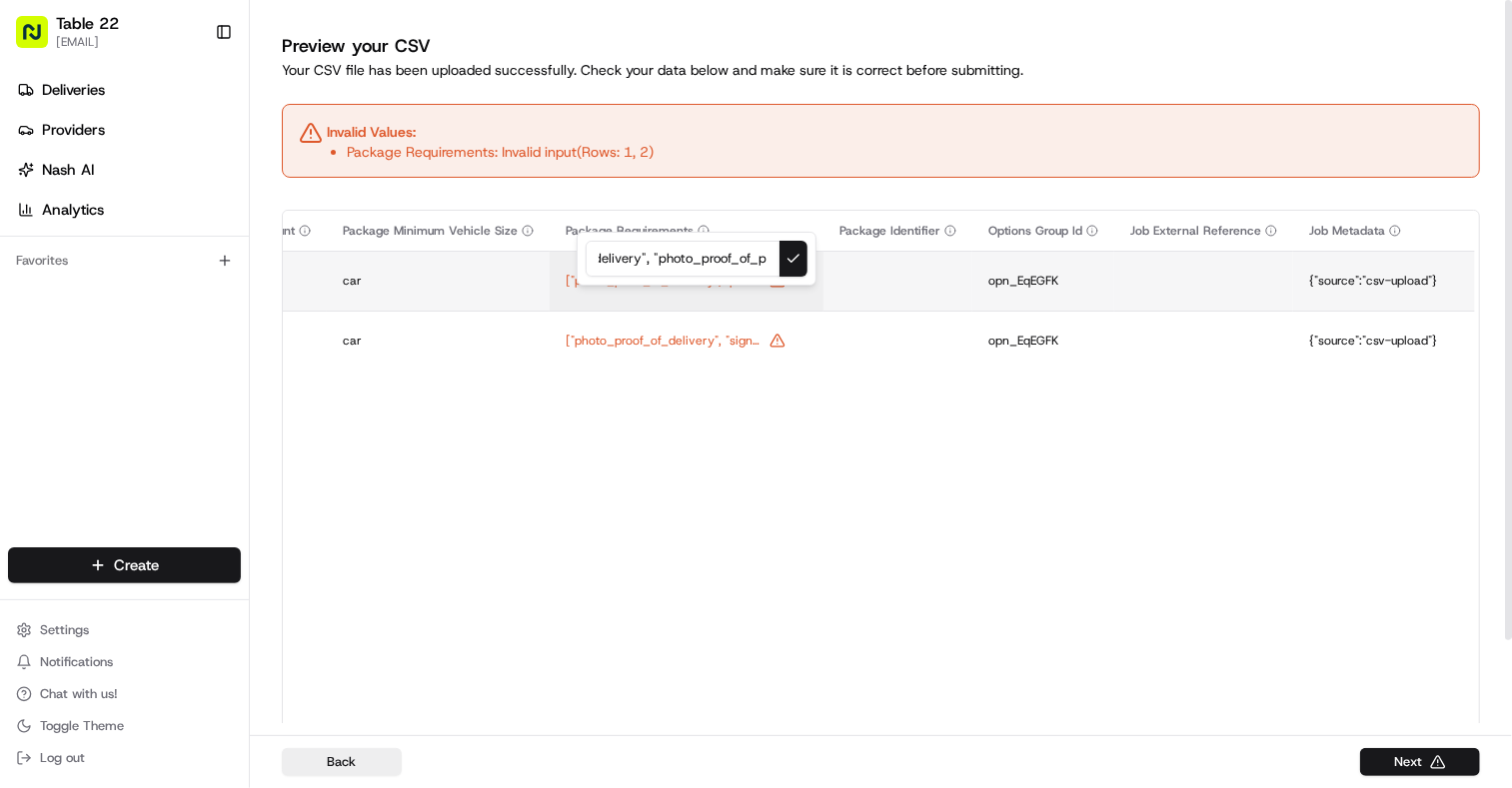scroll, scrollTop: 0, scrollLeft: 153, axis: horizontal 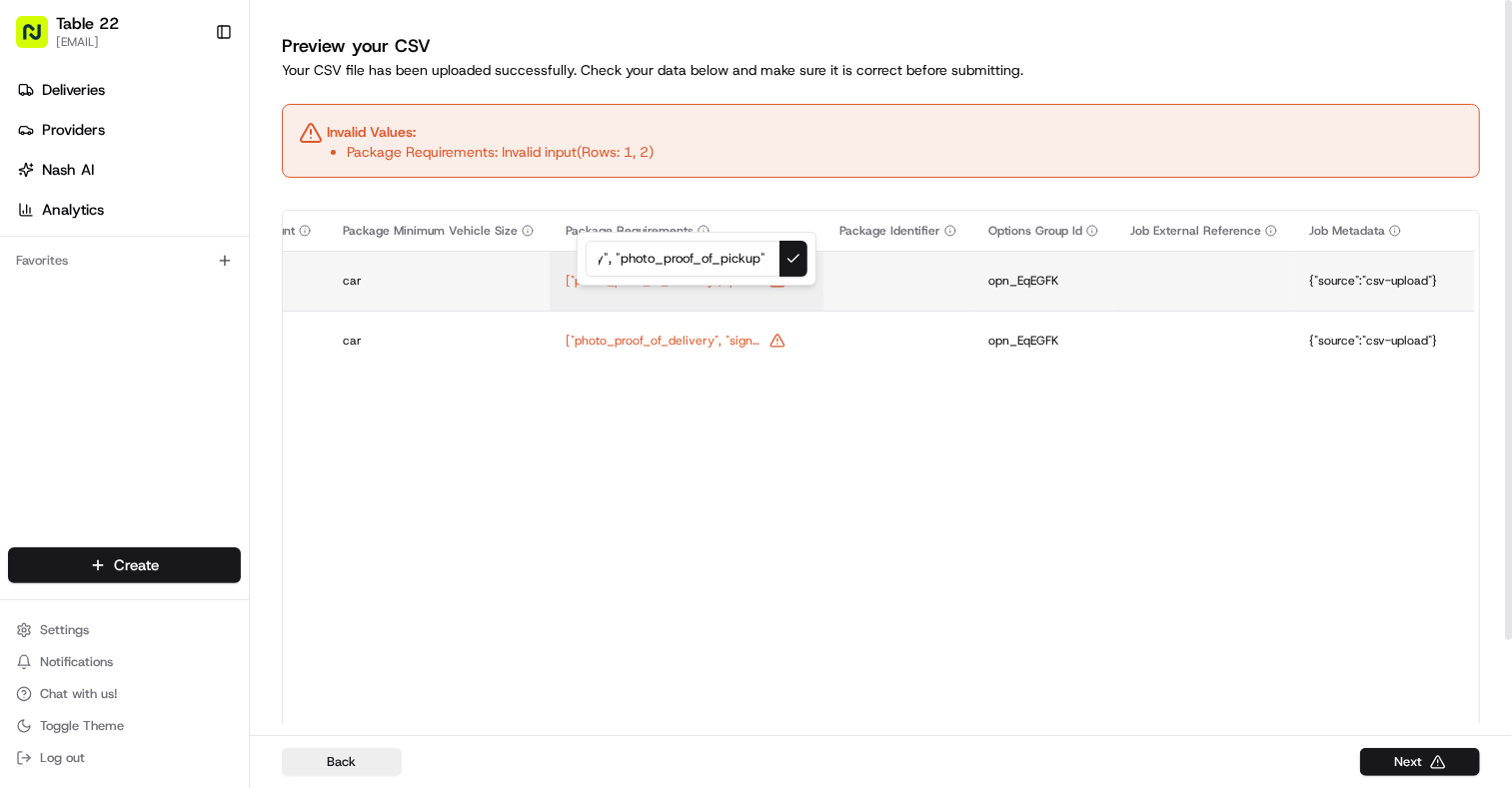 drag, startPoint x: 679, startPoint y: 261, endPoint x: 819, endPoint y: 258, distance: 140.0321 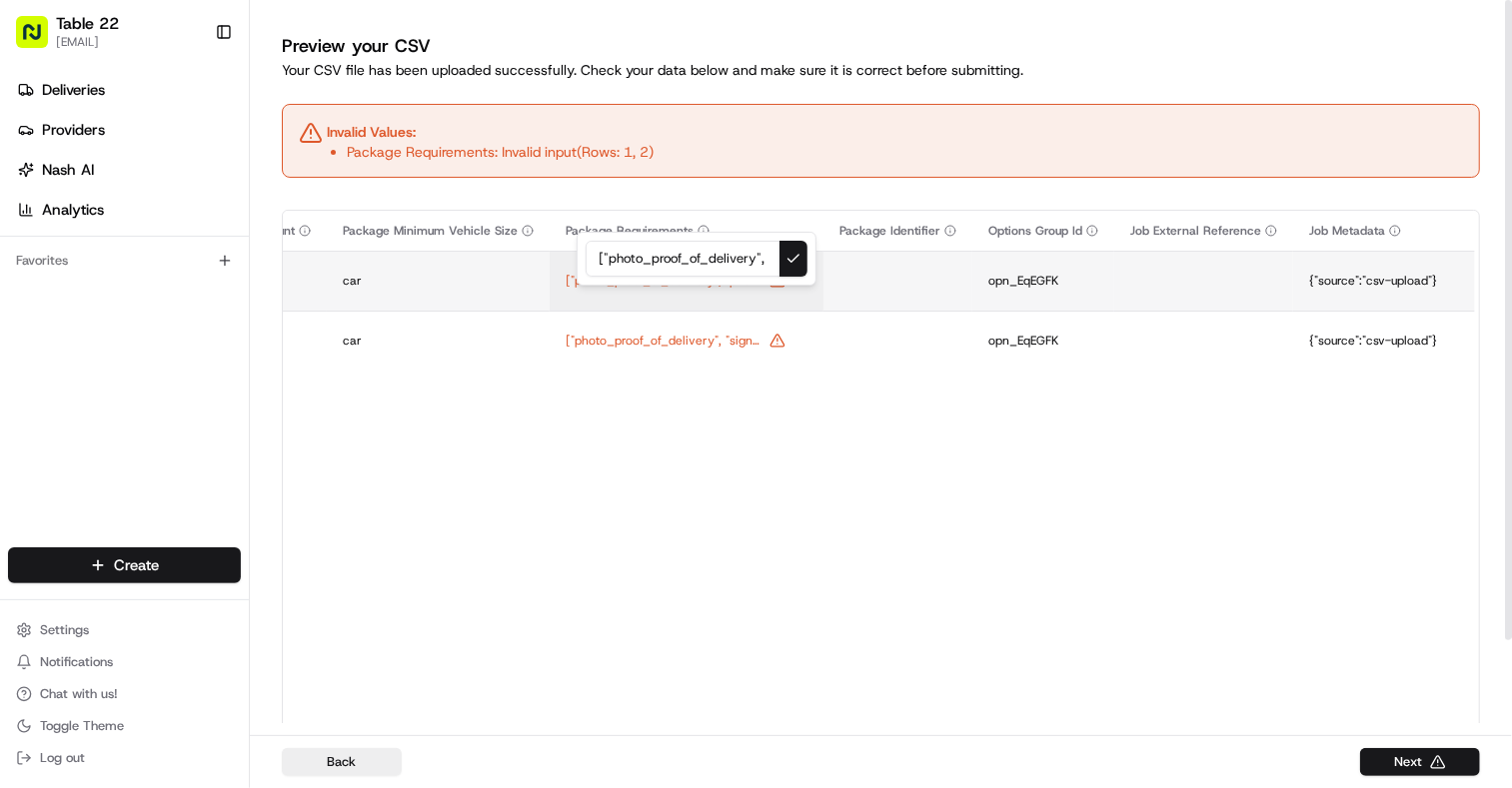 click at bounding box center (756, 394) 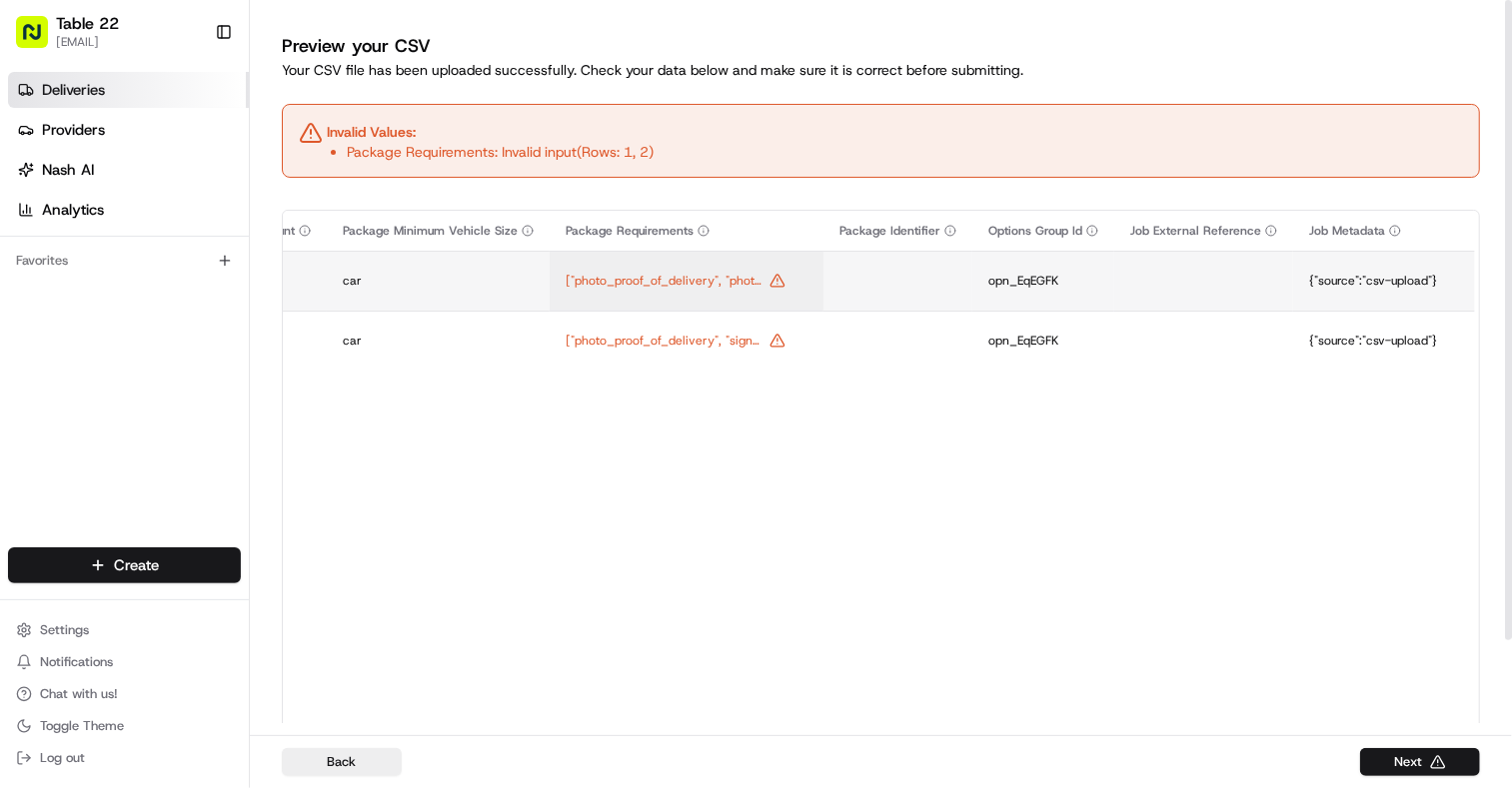 click on "Deliveries" at bounding box center (128, 90) 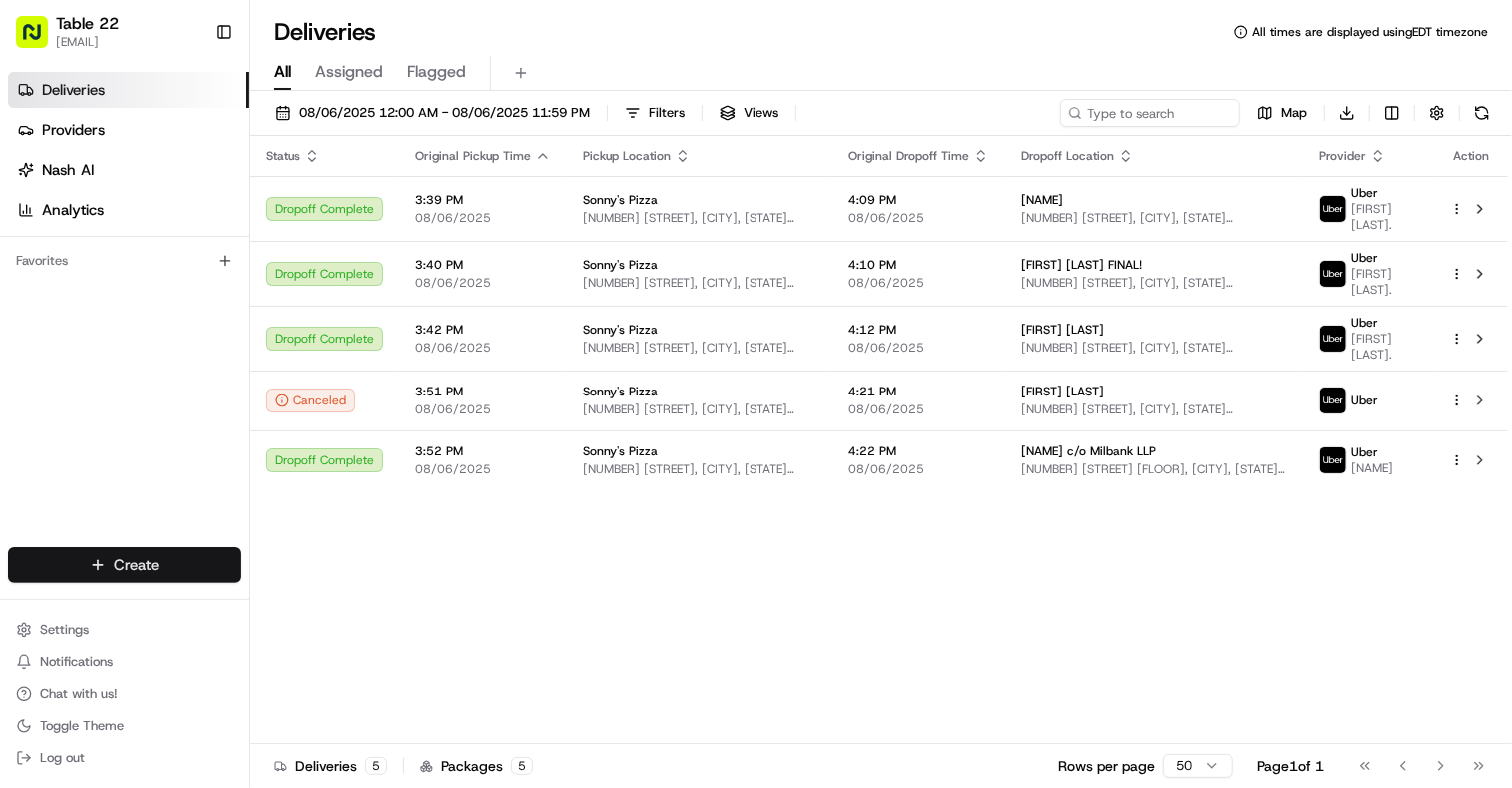 click on "Table 22 [EMAIL] Toggle Sidebar Deliveries Providers Nash AI Analytics Favorites Main Menu Members & Organization Organization Users Roles Preferences Customization Tracking Orchestration Automations Dispatch Strategy Locations Pickup Locations Dropoff Locations Billing Billing Refund Requests Integrations Notification Triggers Webhooks API Keys Request Logs Create Settings Notifications Chat with us! Toggle Theme Log out Deliveries All times are displayed using EDT timezone All Assigned Flagged 08/06/2025 12:00 AM - 08/06/2025 11:59 PM Filters Views Map Download Status Original Pickup Time Pickup Location Original Dropoff Time Dropoff Location Provider Action Dropoff Complete 3:39 PM 08/06/2025 Sonny's Pizza [NUMBER] [STREET], [CITY], [STATE] [POSTAL_CODE], USA 4:09 PM 08/06/2025 [NAME] [NUMBER] [STREET], [CITY], [STATE] [POSTAL_CODE], USA Uber Kevin S. Dropoff Complete 3:40 PM 08/06/2025 Sonny's Pizza [NUMBER] [STREET], [CITY], [STATE] [POSTAL_CODE], USA 4:10 PM 08/06/2025 Uber Kevin S. 3:42 PM" at bounding box center [756, 394] 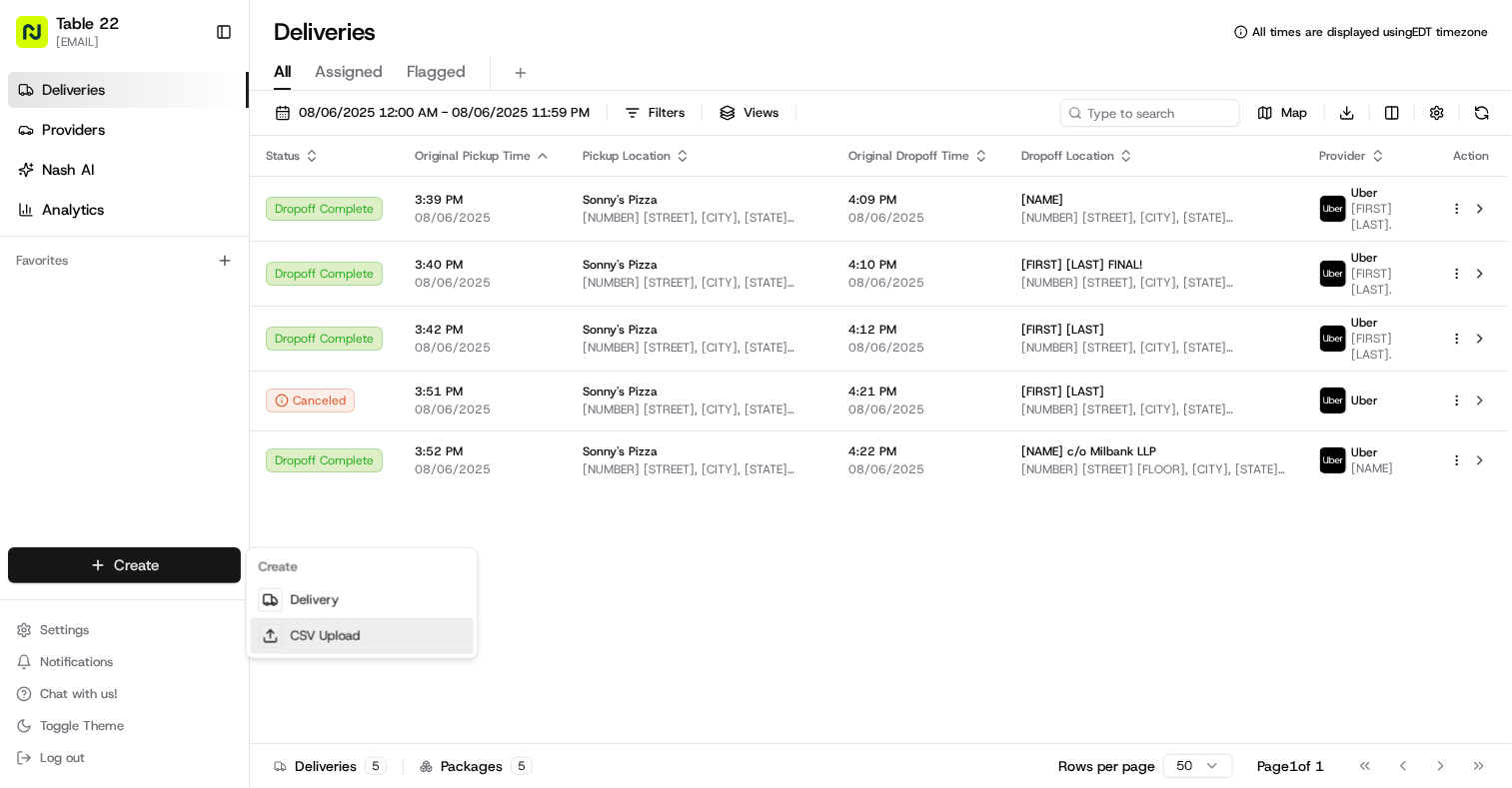 click on "CSV Upload" at bounding box center [362, 636] 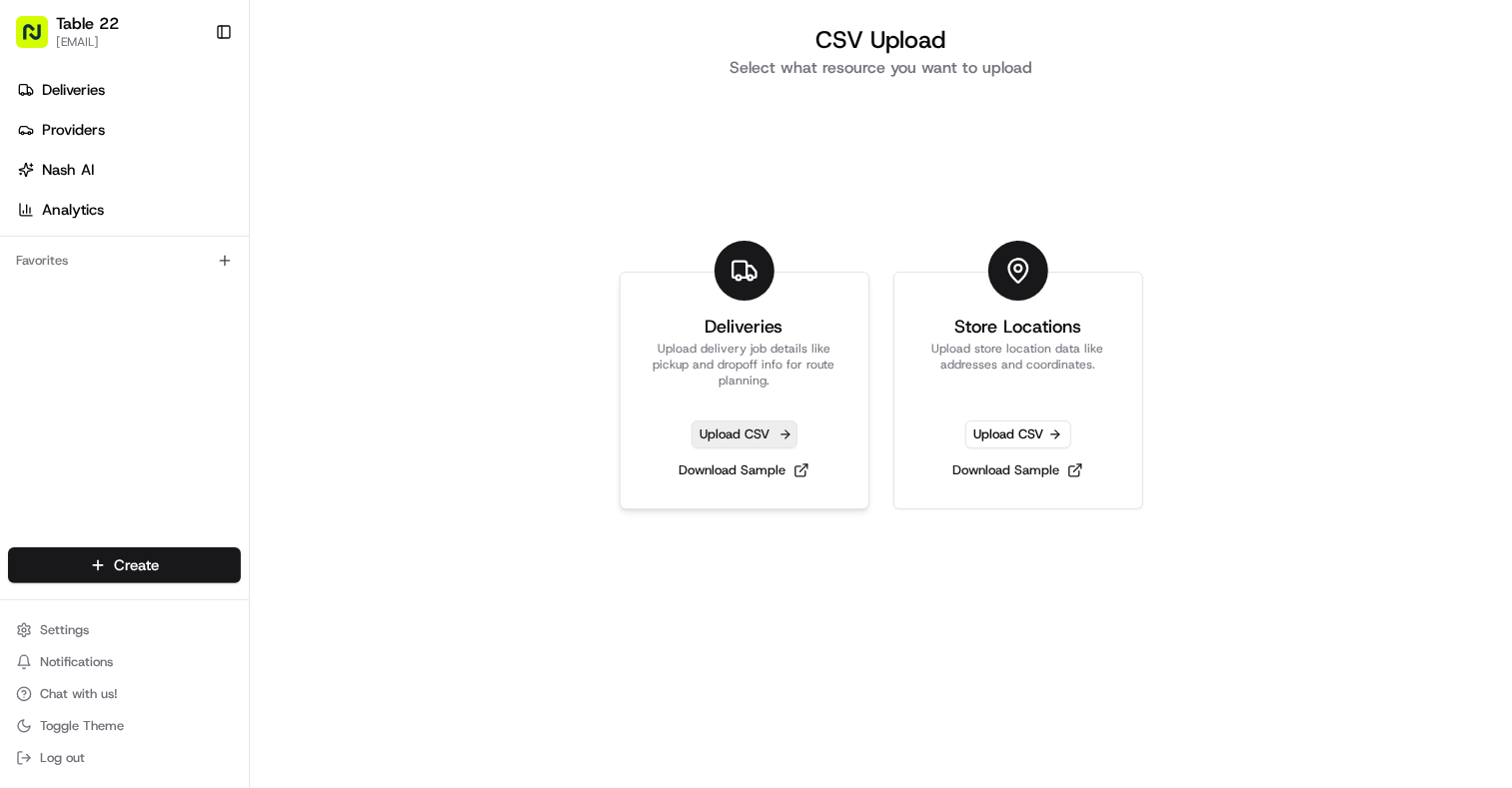 click on "Upload CSV" at bounding box center (745, 434) 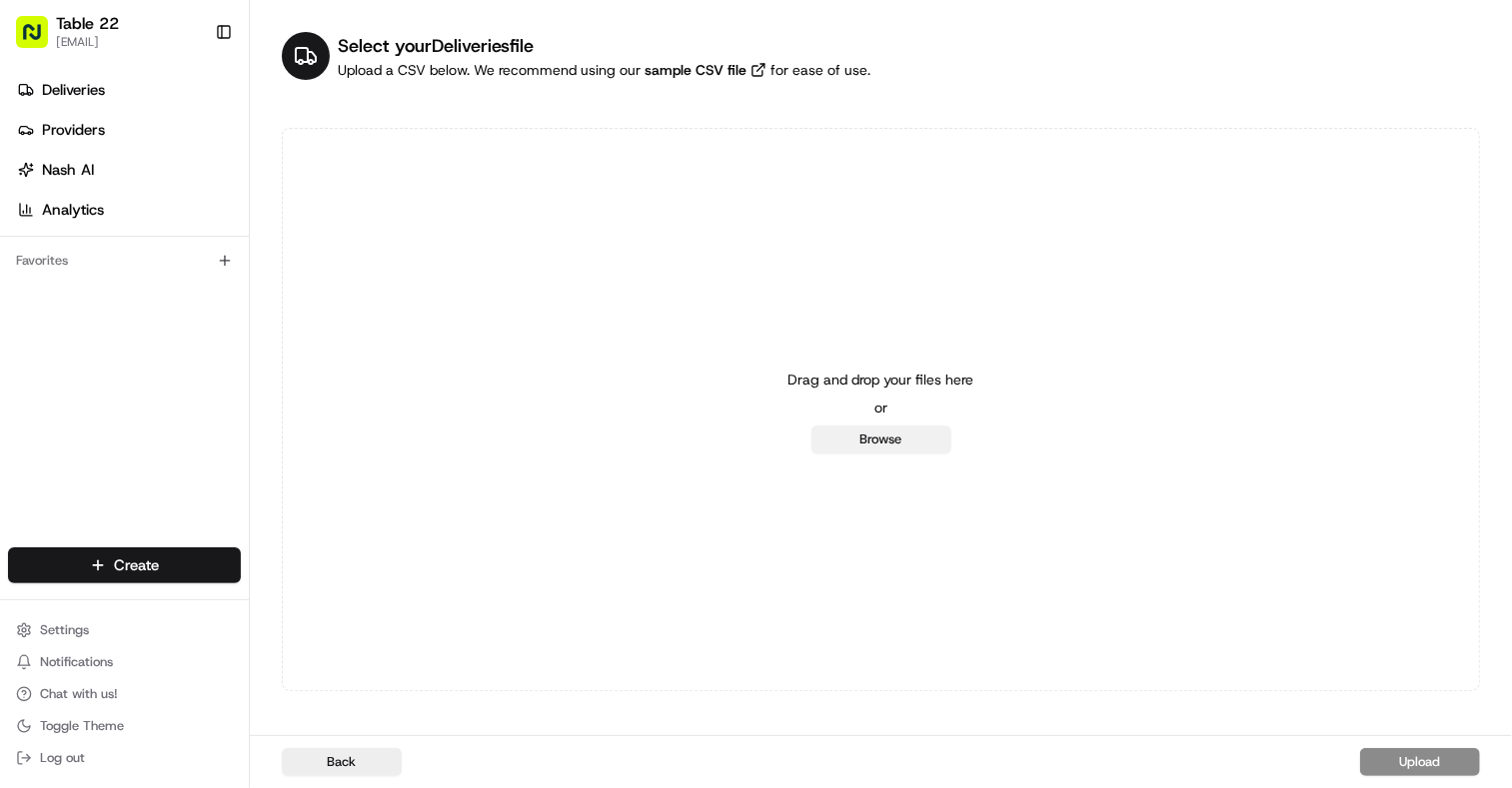 click on "Browse" at bounding box center [881, 439] 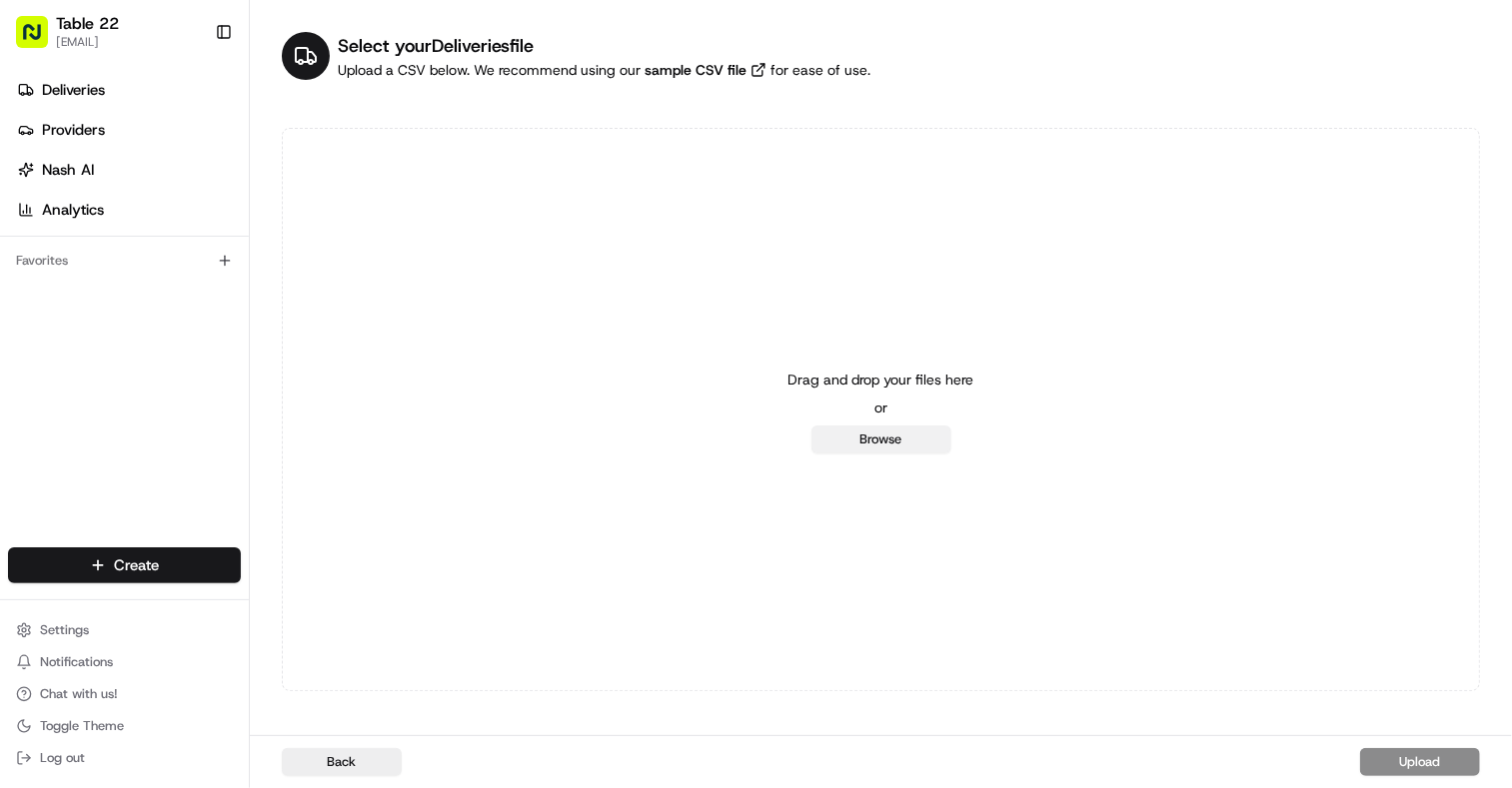 click on "Browse" at bounding box center [881, 439] 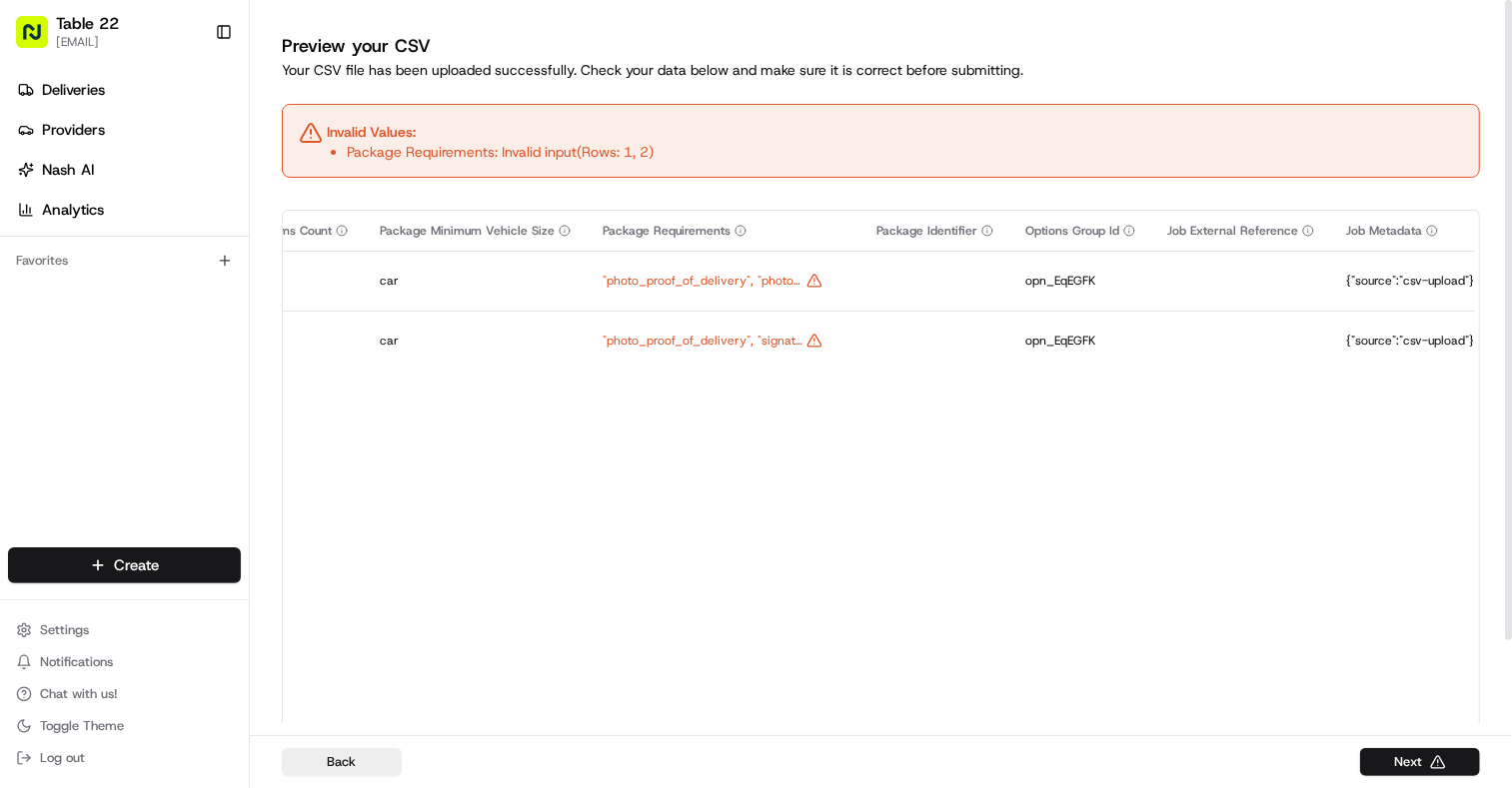 scroll, scrollTop: 0, scrollLeft: 4421, axis: horizontal 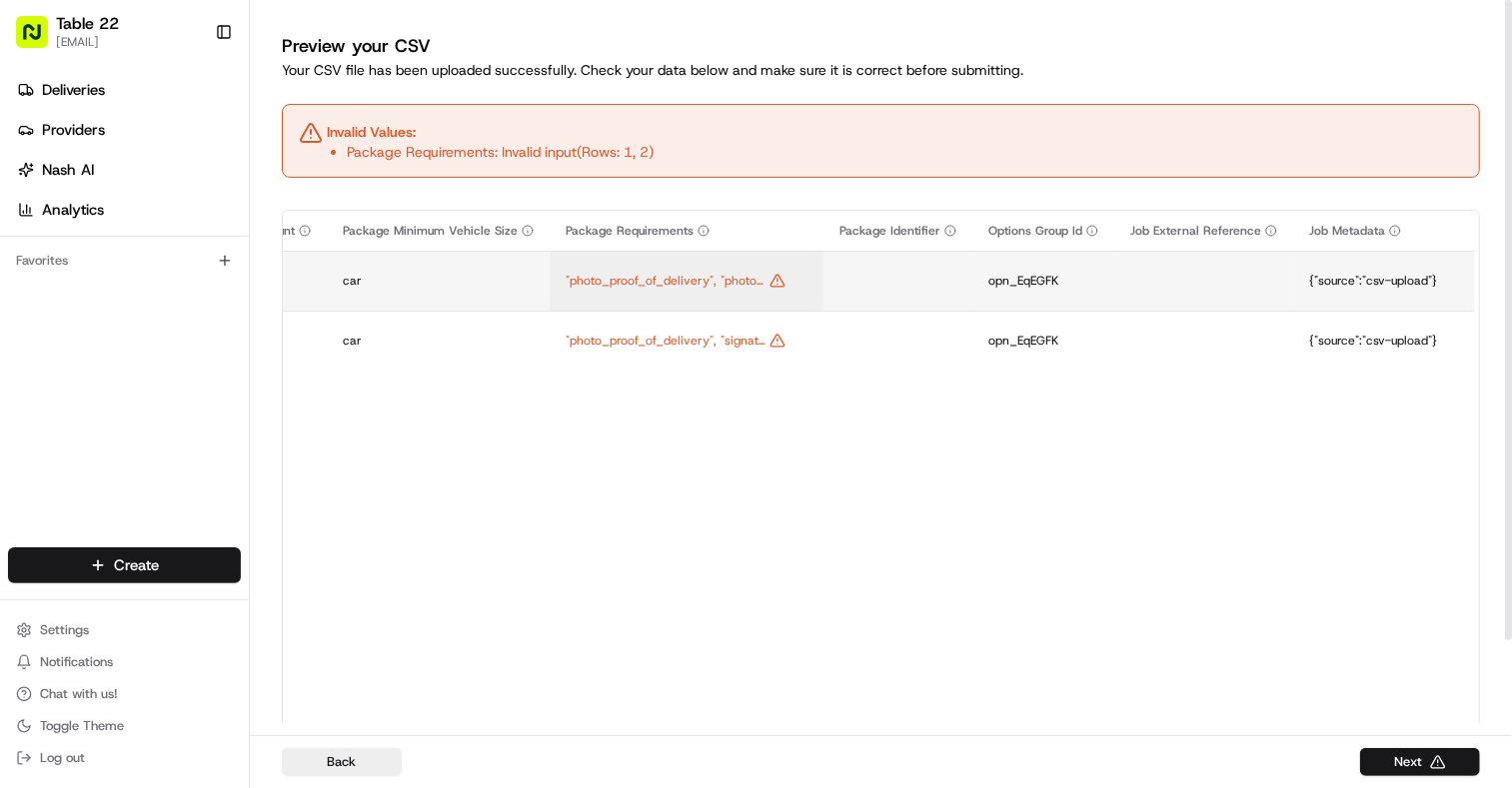 click on ""photo_proof_of_delivery", "photo_proof_of_pickup"" at bounding box center (687, 281) 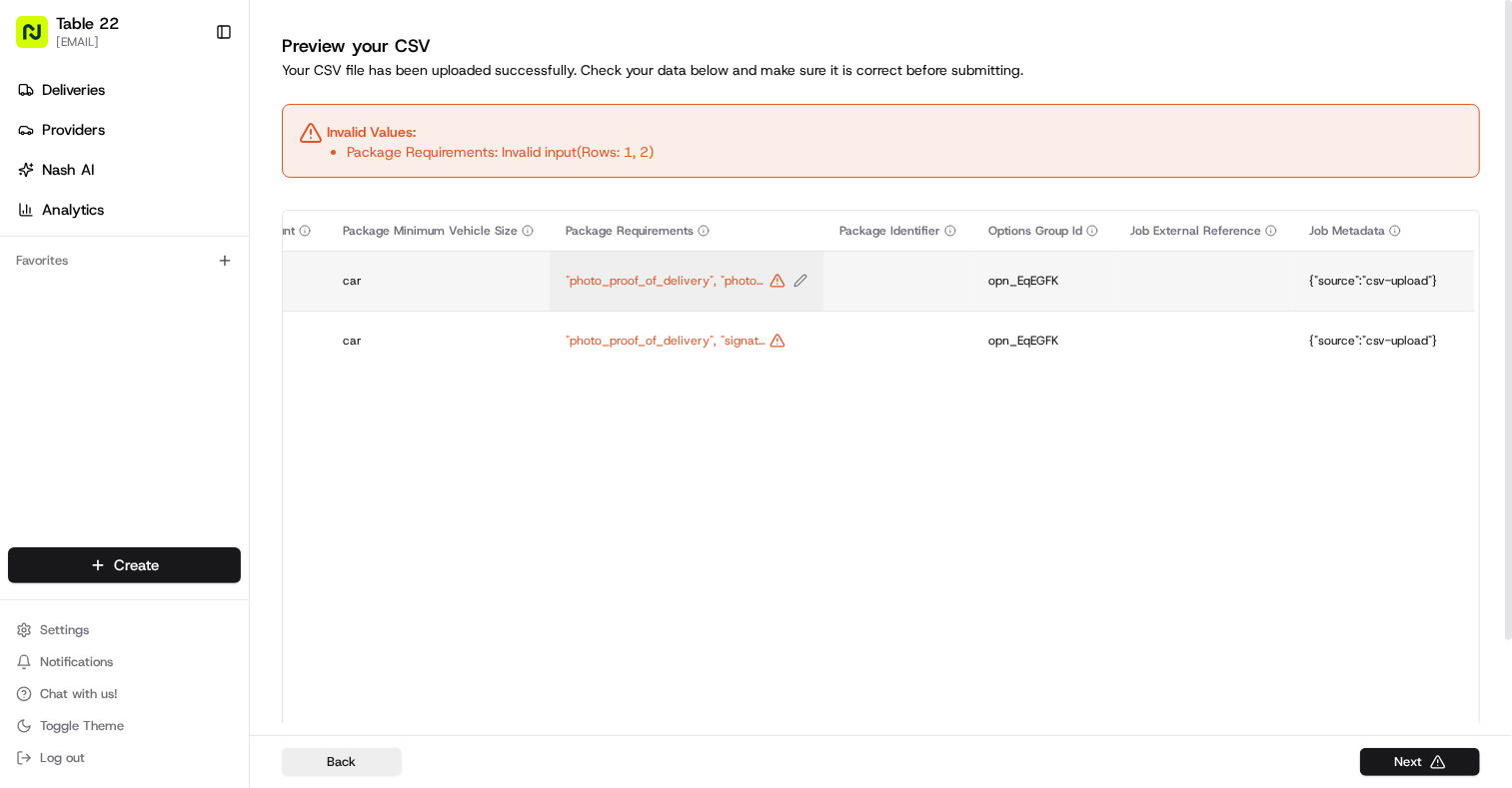click on ""photo_proof_of_delivery", "photo_proof_of_pickup"" at bounding box center [666, 281] 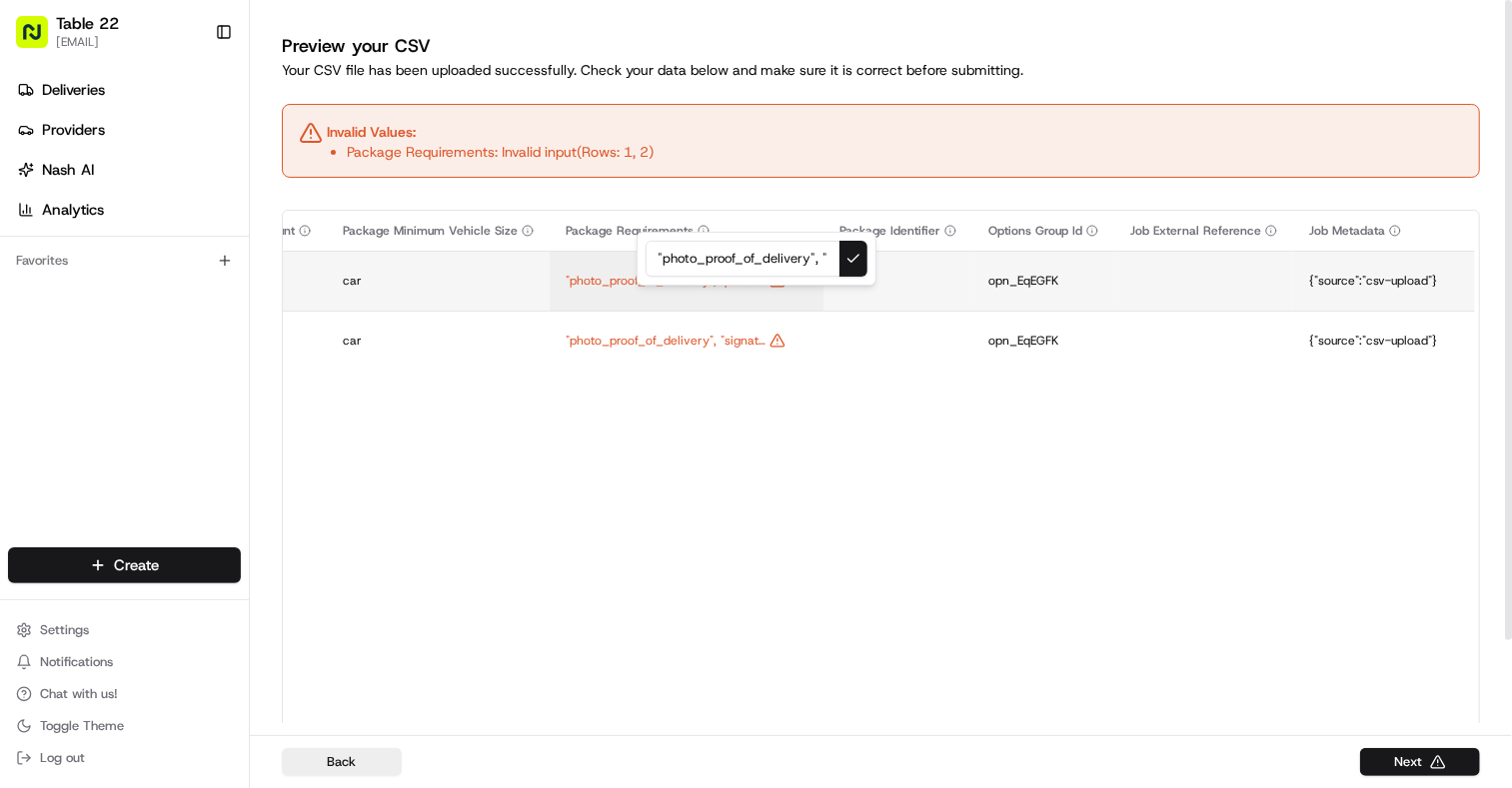 drag, startPoint x: 762, startPoint y: 249, endPoint x: 883, endPoint y: 250, distance: 121.004132 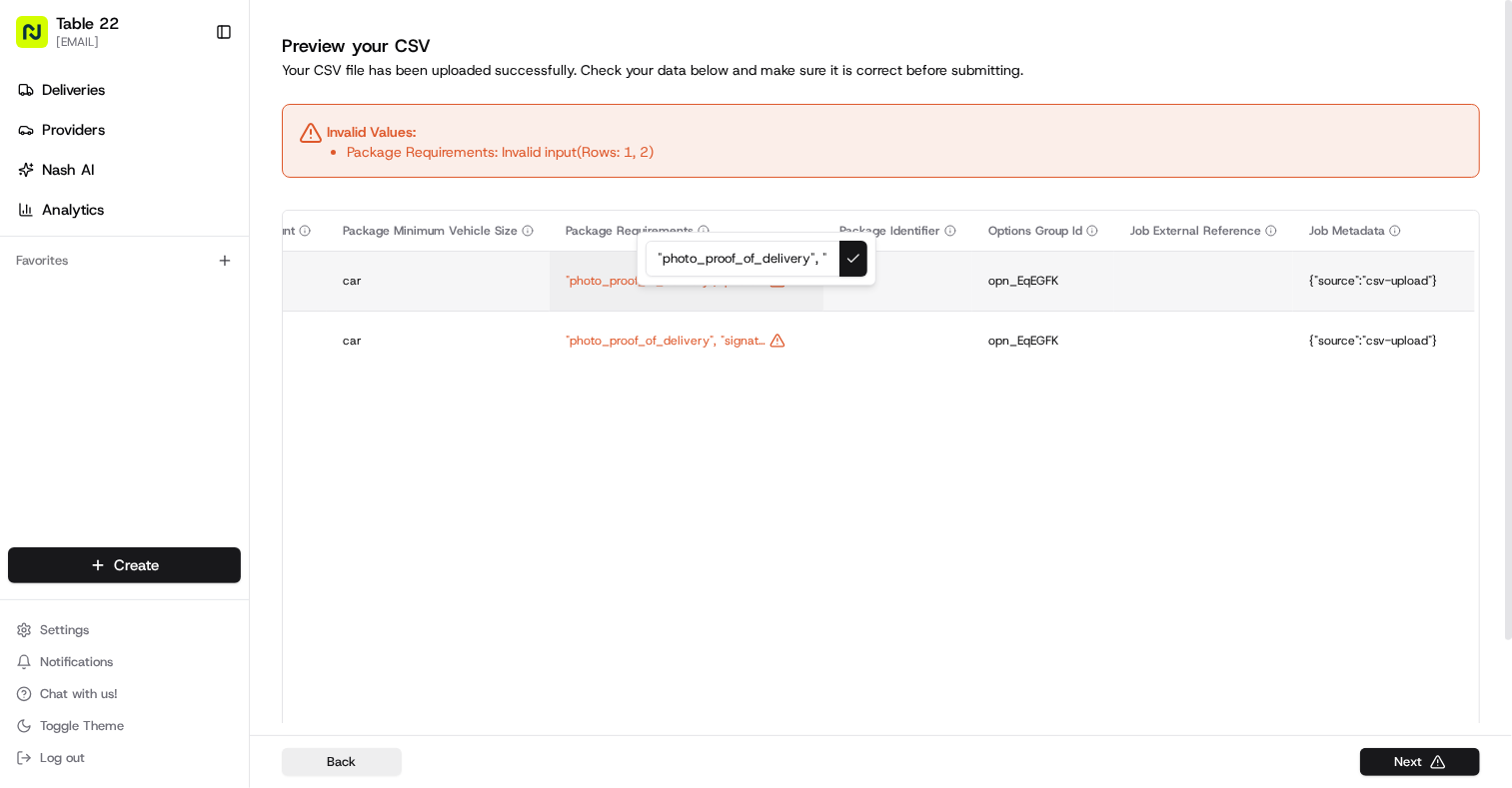 scroll, scrollTop: 0, scrollLeft: 143, axis: horizontal 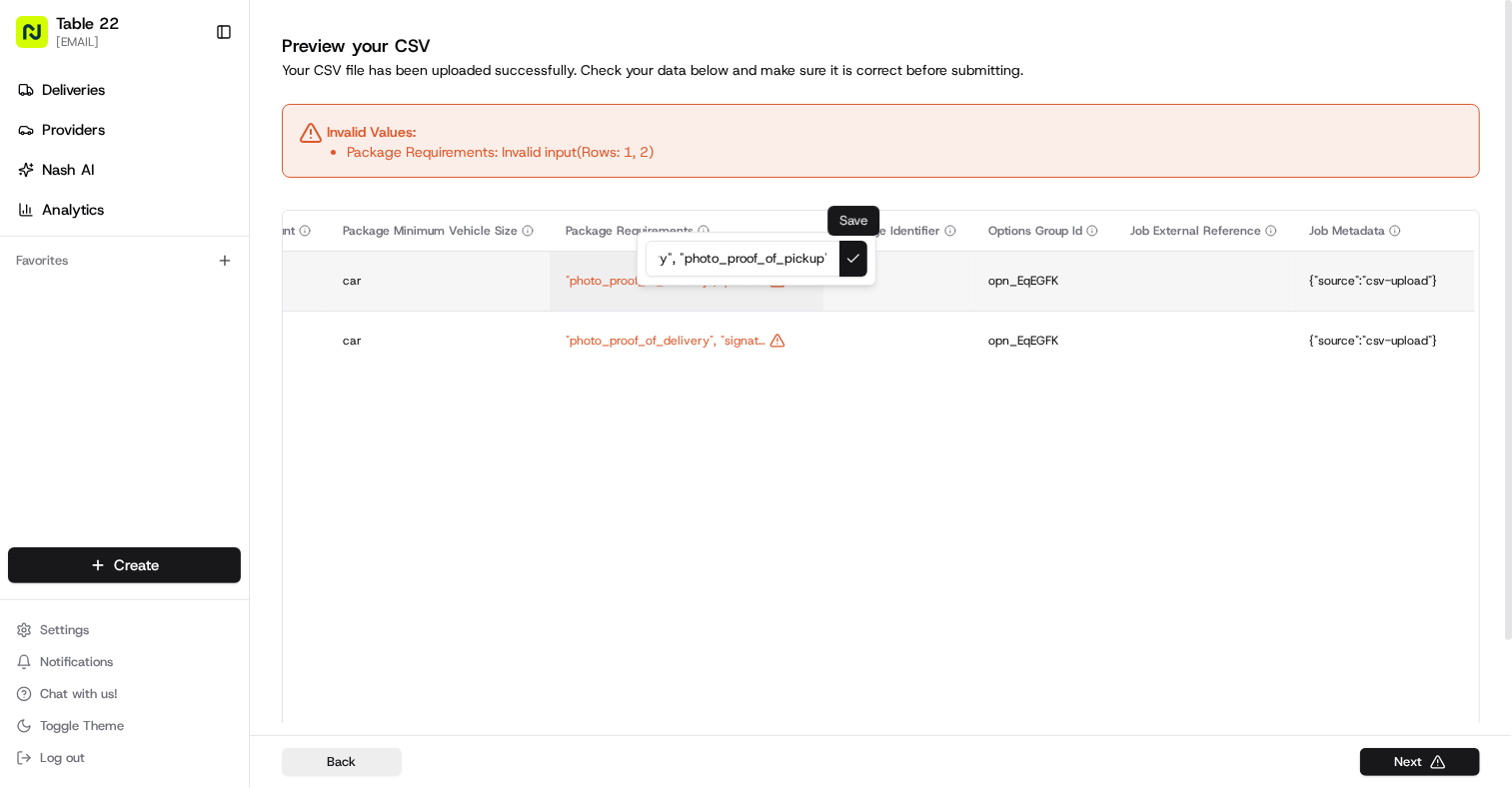 drag, startPoint x: 756, startPoint y: 250, endPoint x: 856, endPoint y: 249, distance: 100.005 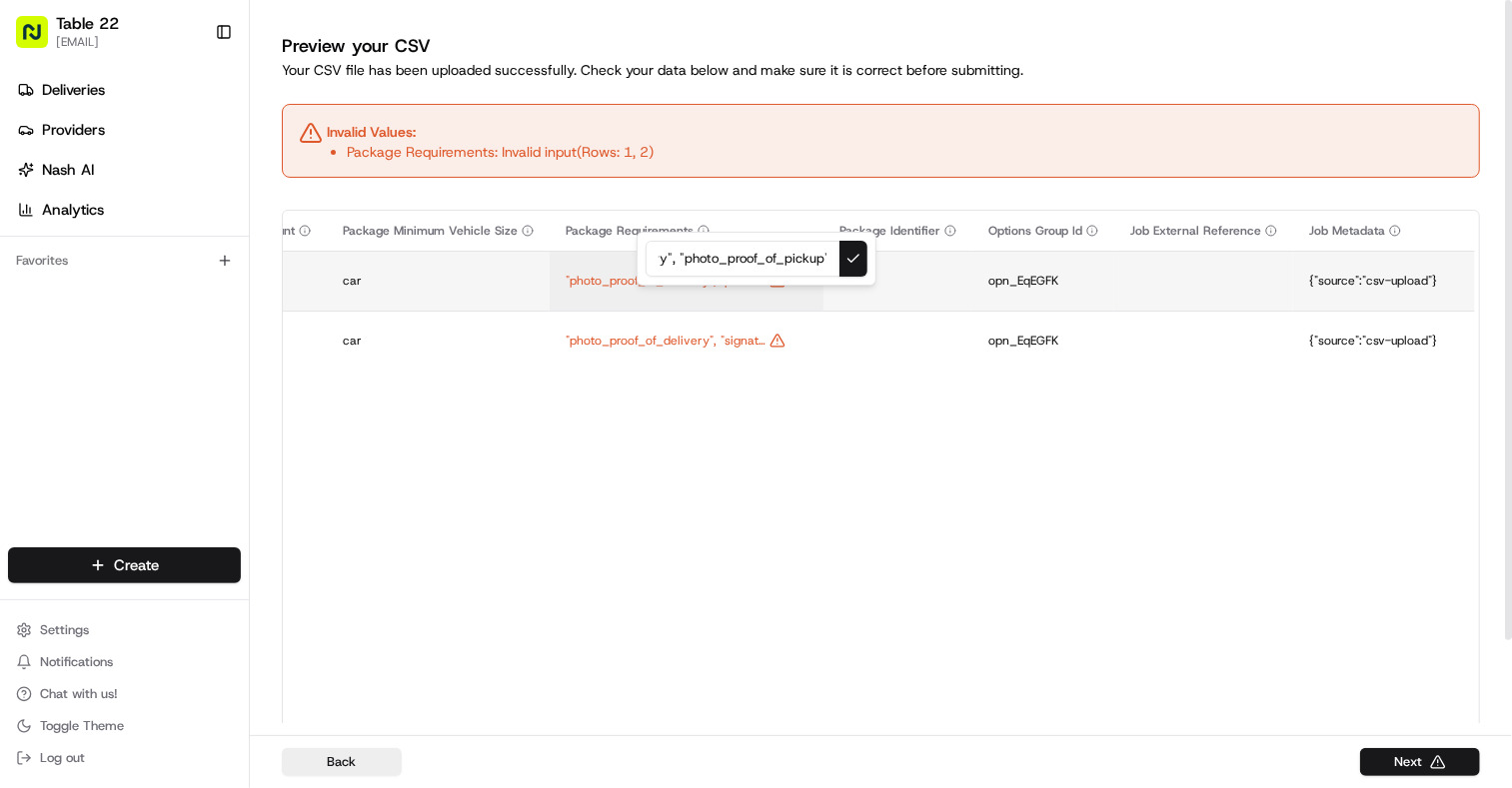 scroll, scrollTop: 0, scrollLeft: 0, axis: both 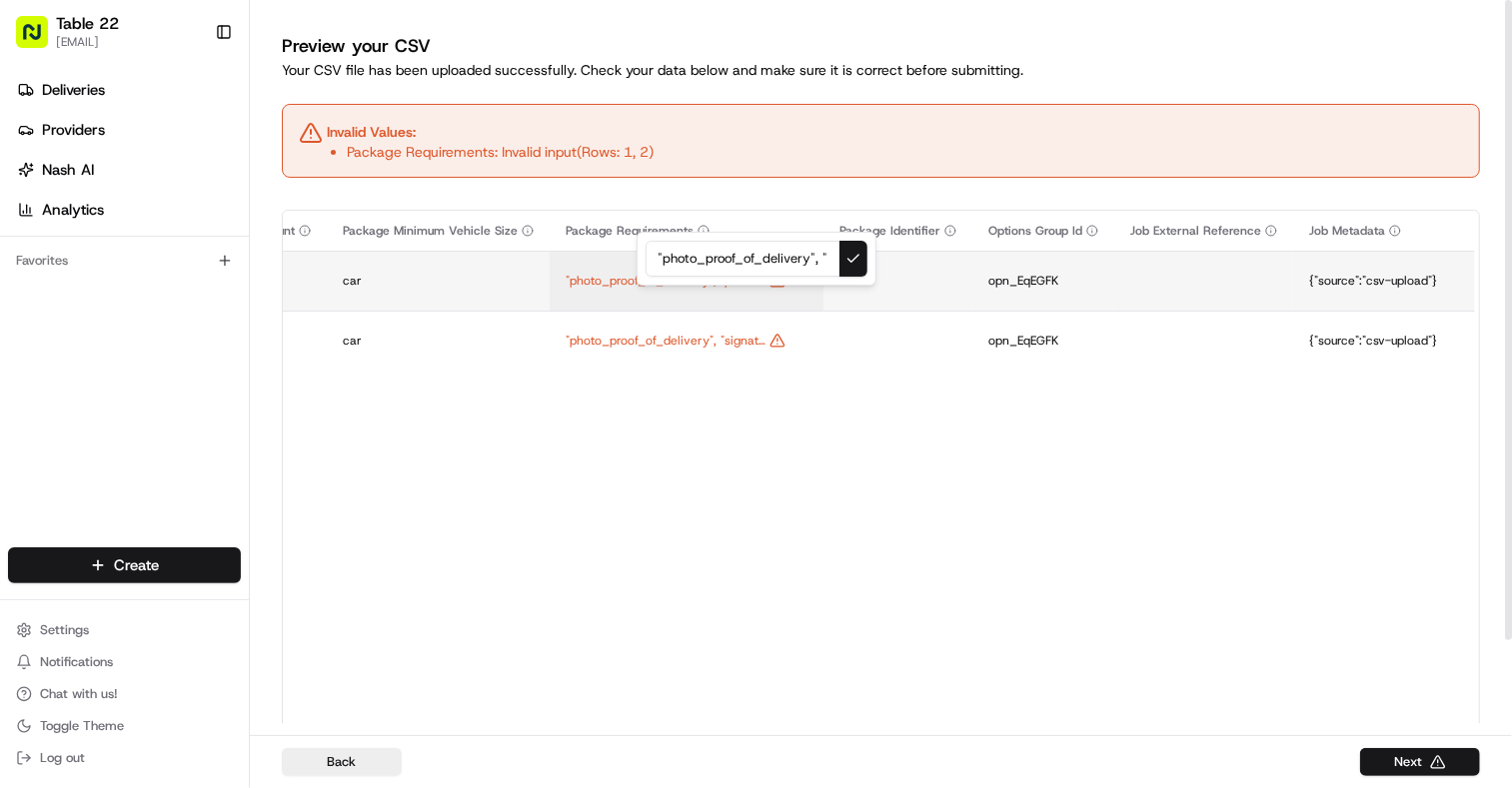 click at bounding box center [756, 394] 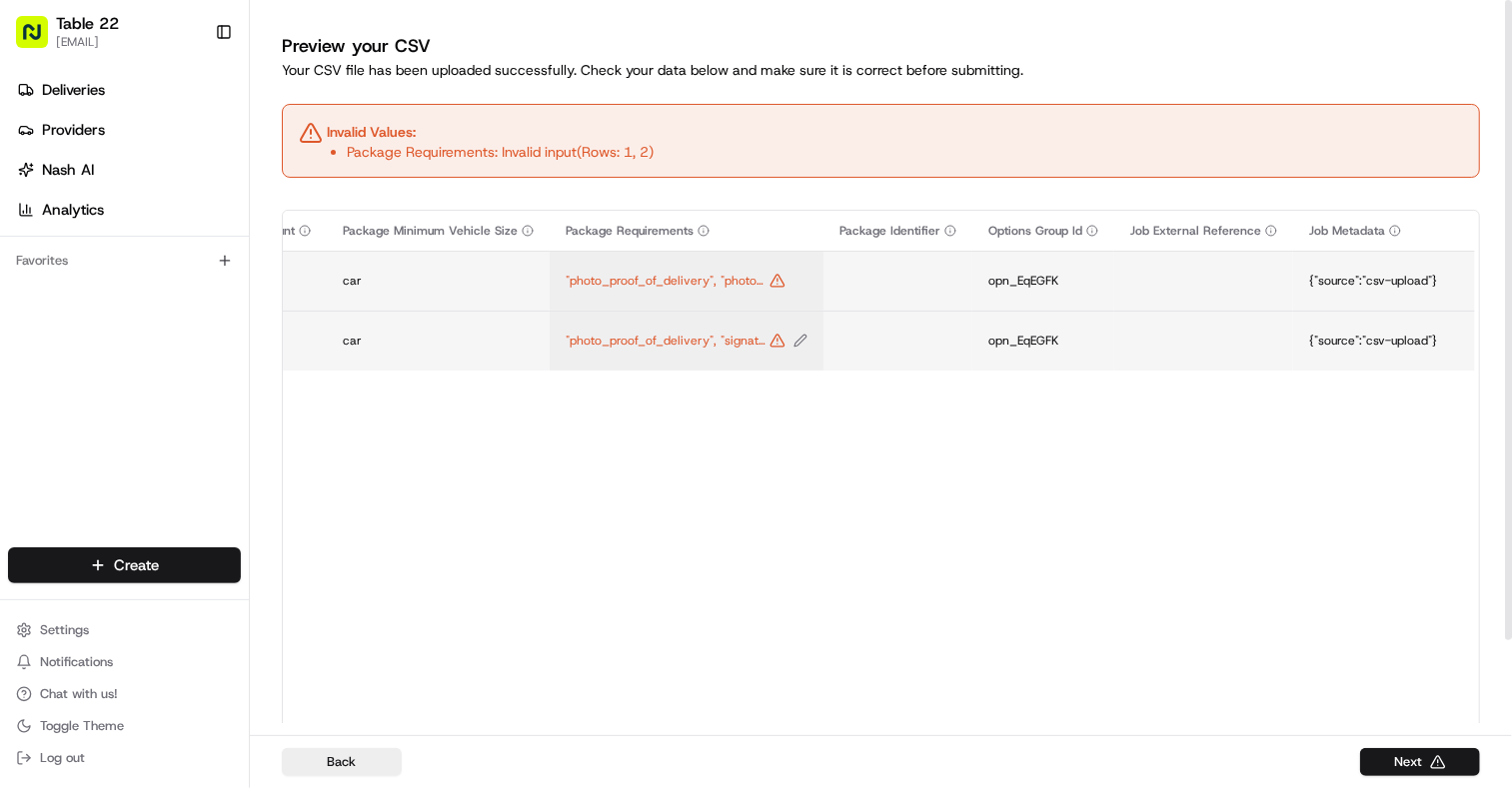 click on ""photo_proof_of_delivery", "signature_proof_of_delivery", "photo_proof_of_pickup", "signature_proof_of_pickup", "age_verification_on_delivery", "id_verification_on_delivery", "meet_on_delivery"" at bounding box center (666, 341) 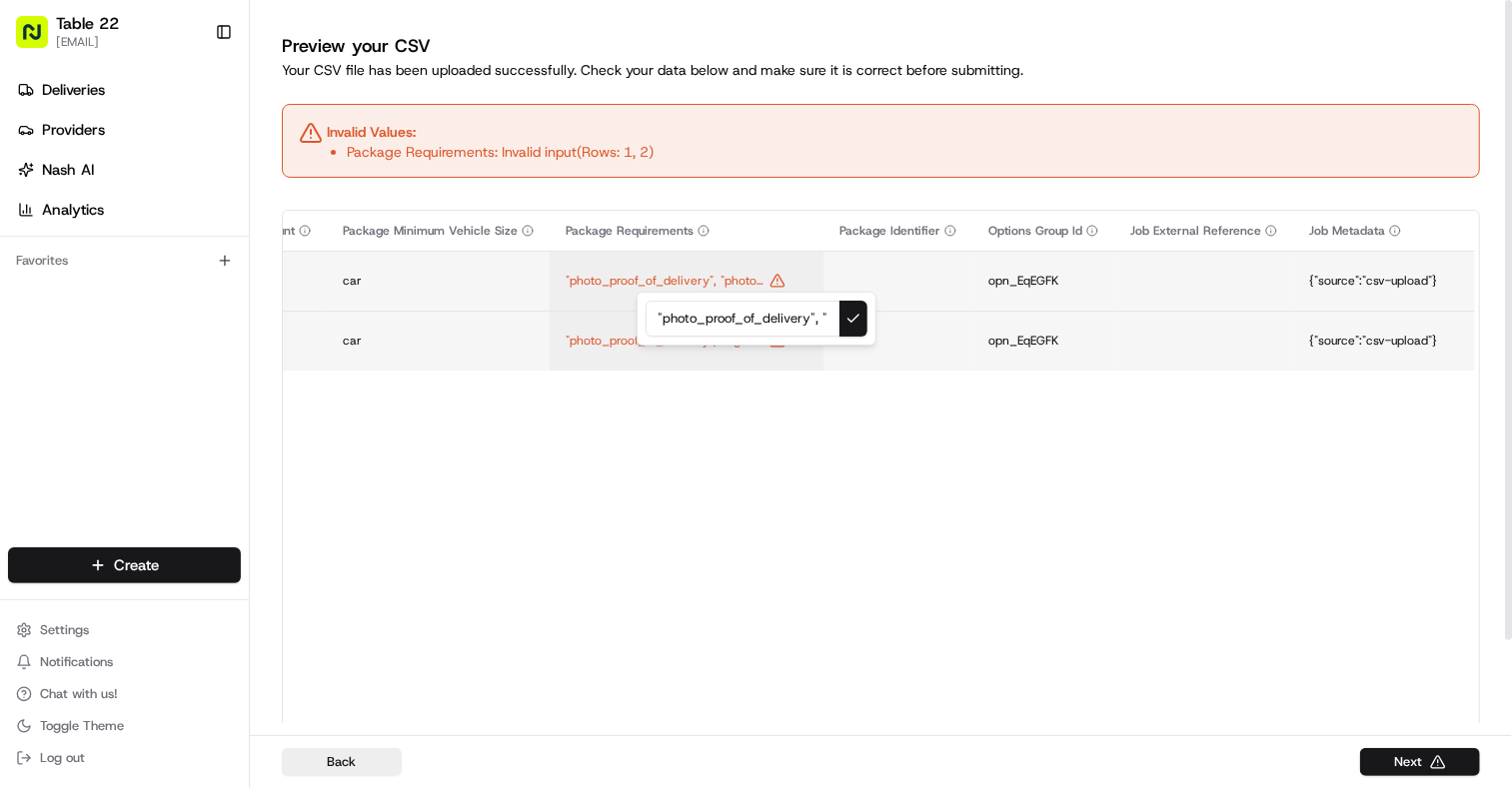 scroll, scrollTop: 0, scrollLeft: 143, axis: horizontal 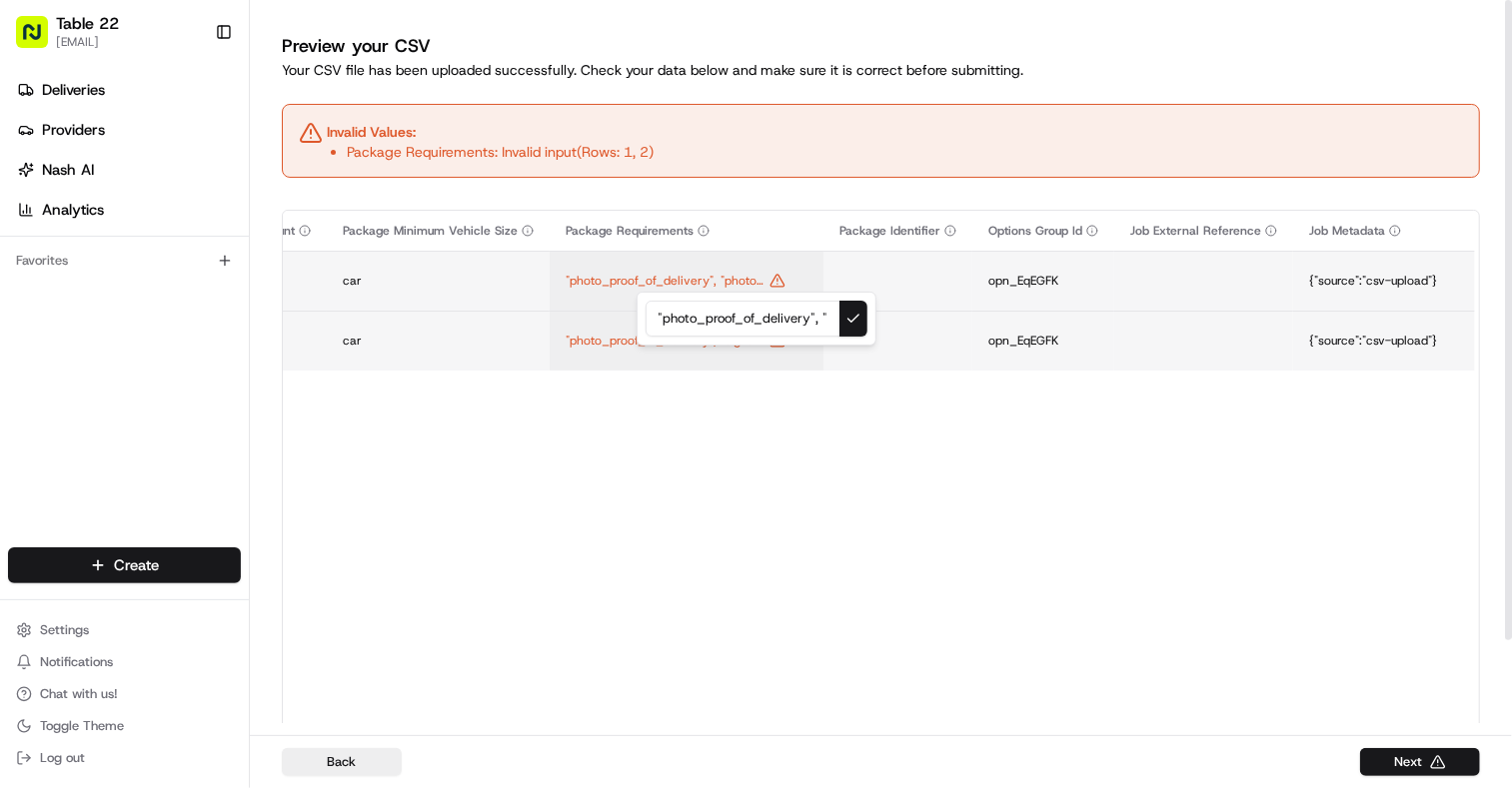 drag, startPoint x: 732, startPoint y: 313, endPoint x: 651, endPoint y: 322, distance: 81.49847 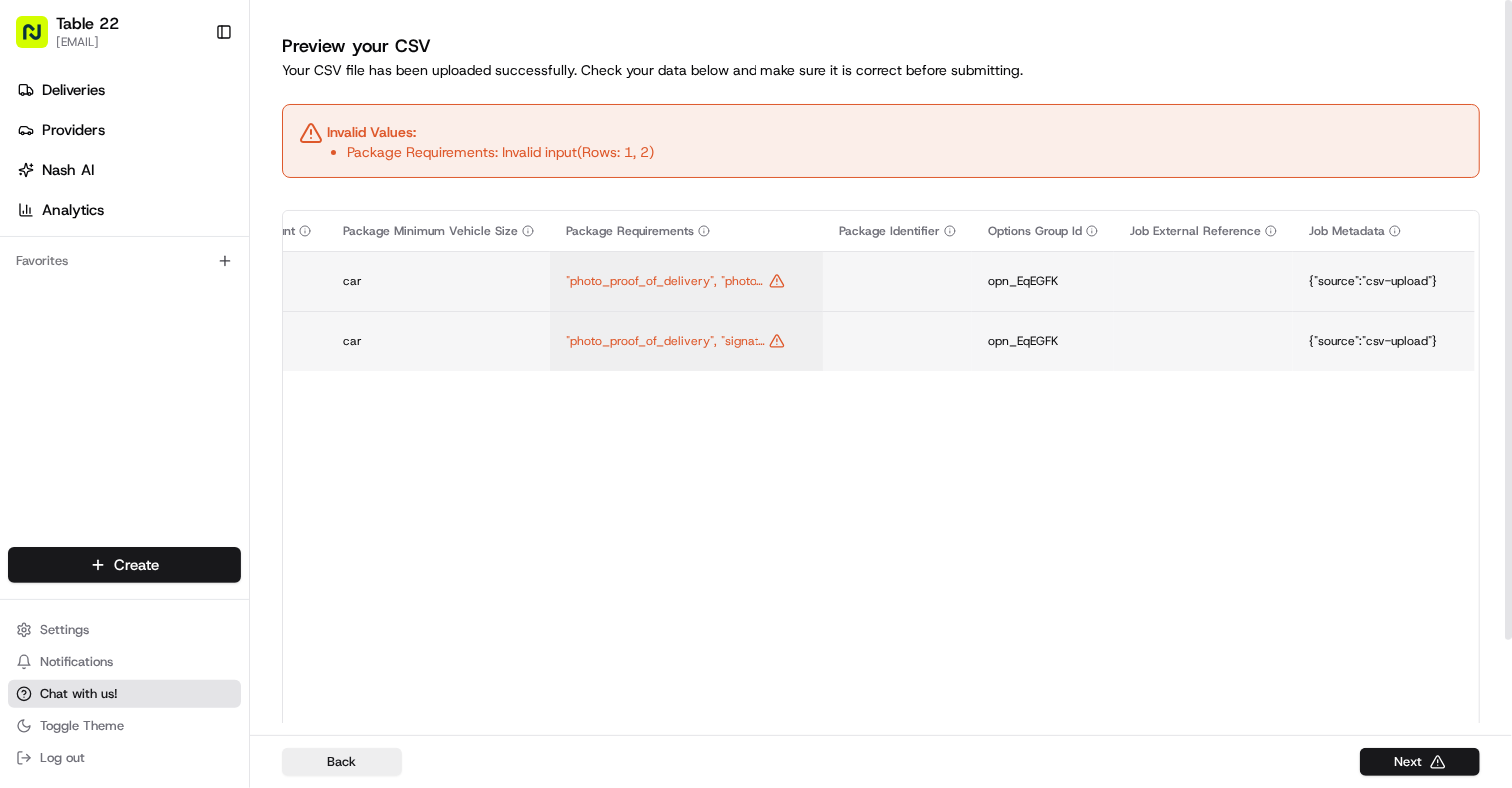 click on "Chat with us!" at bounding box center [79, 694] 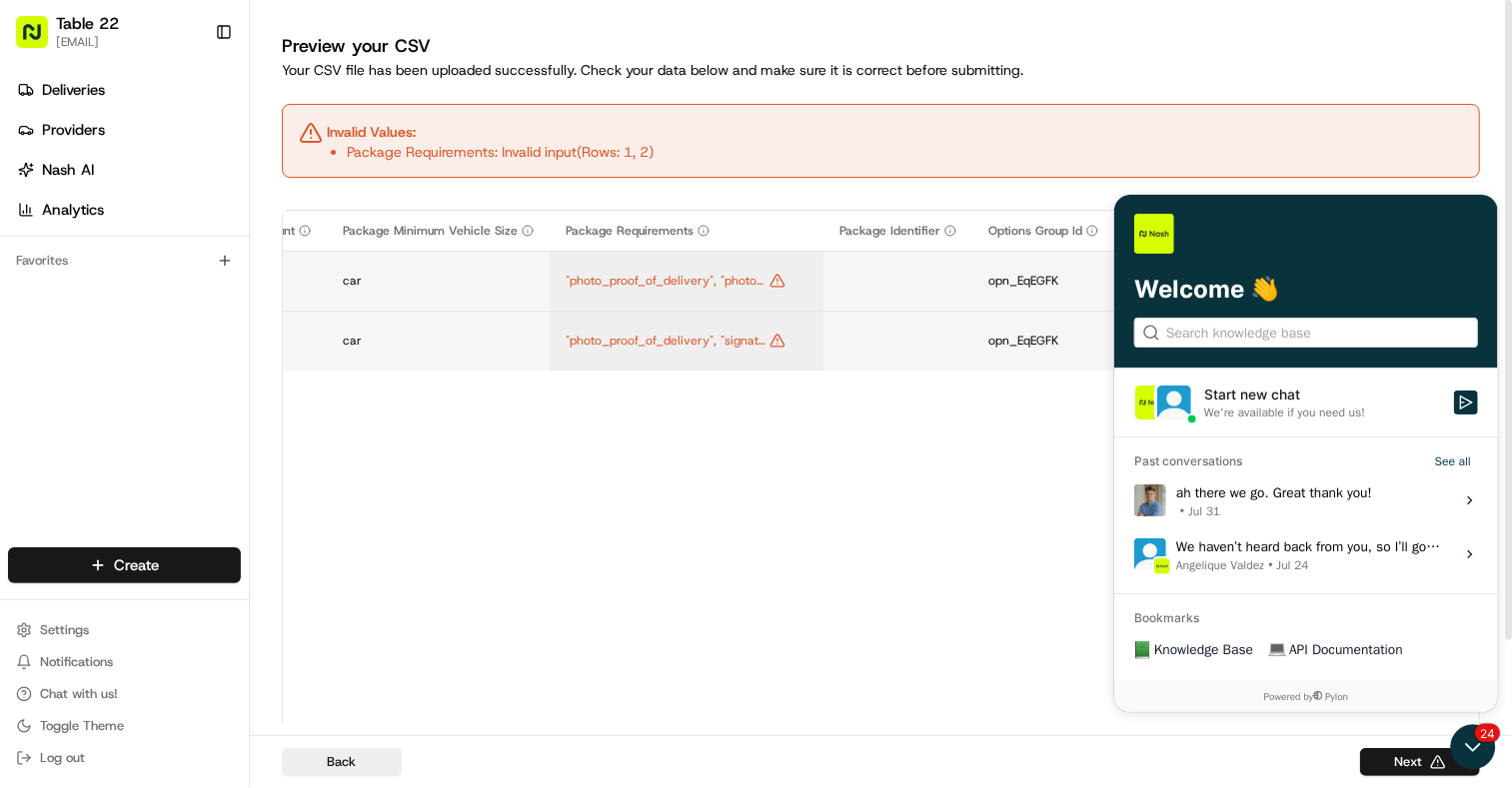 click on "• [MONTH] [DAY]" at bounding box center (1273, 511) 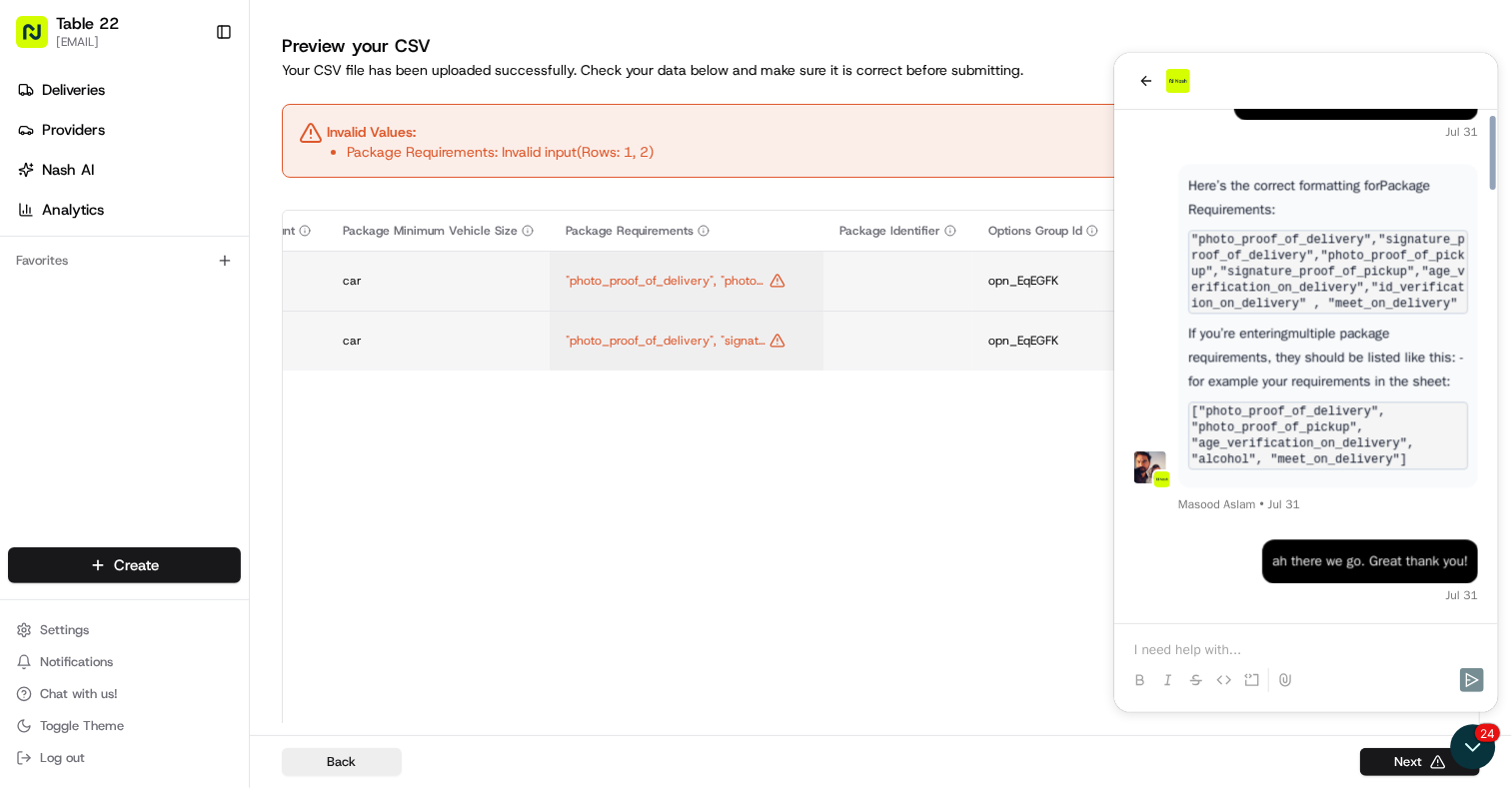 scroll, scrollTop: 2981, scrollLeft: 0, axis: vertical 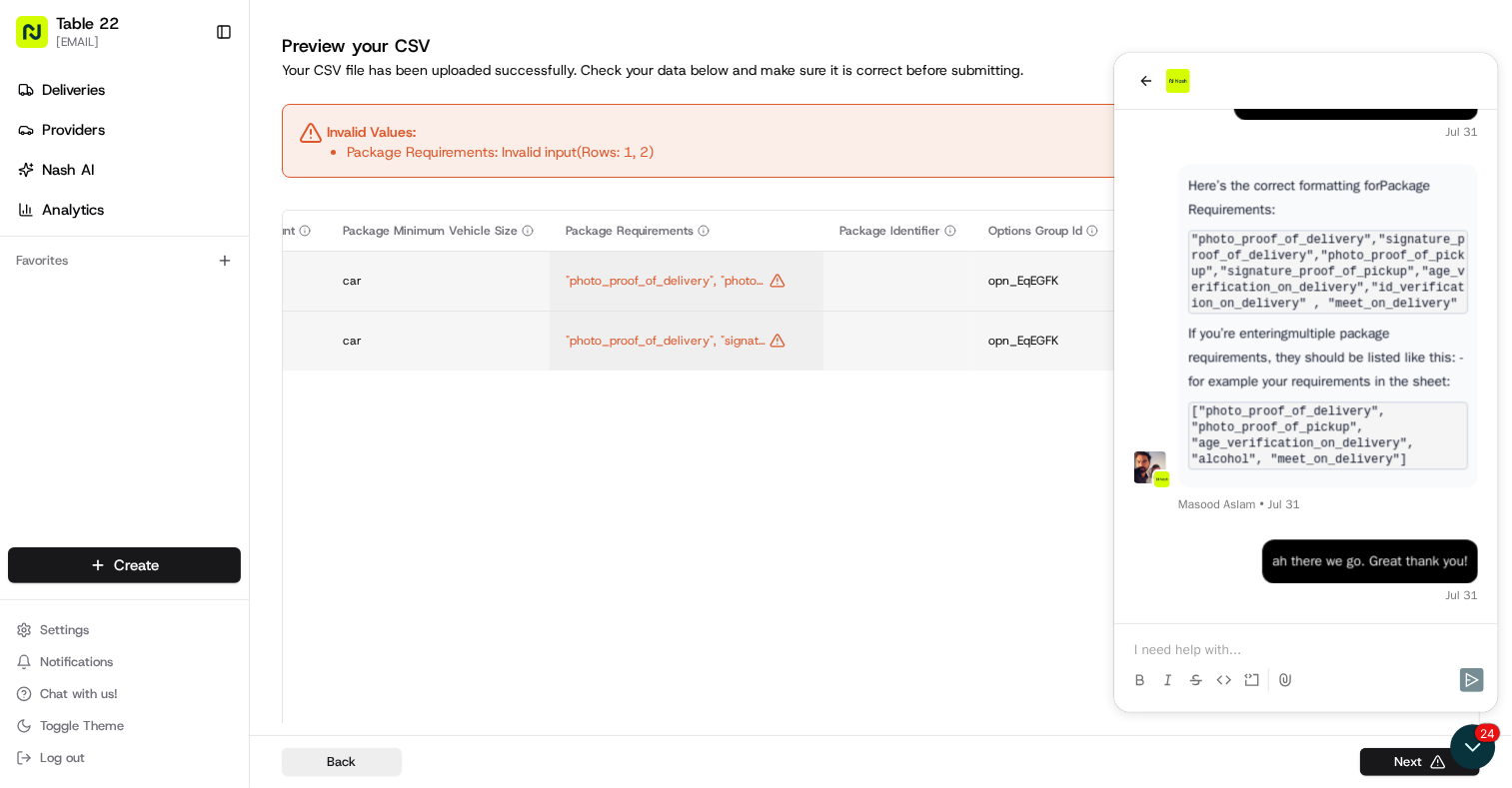 type 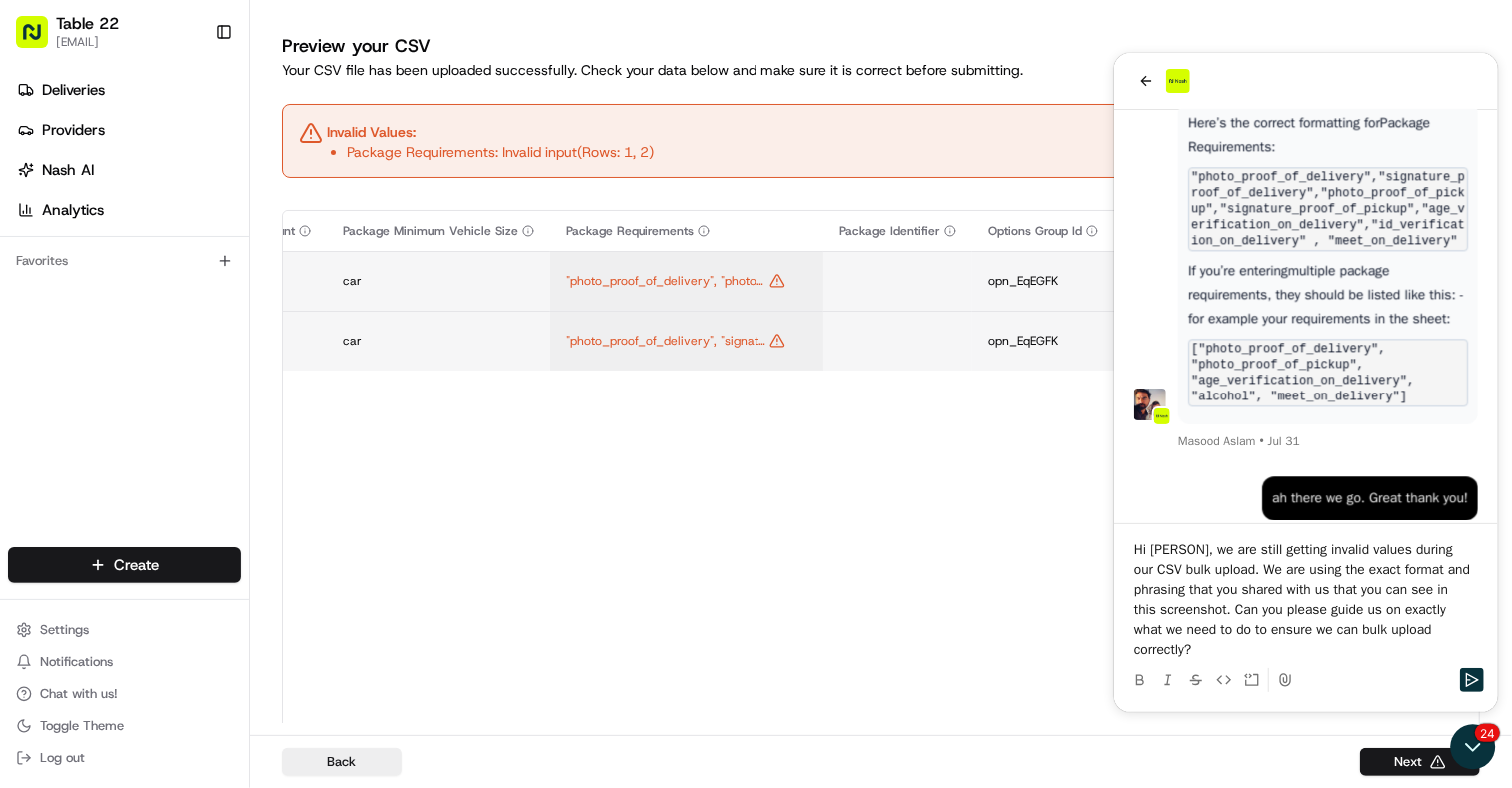 click 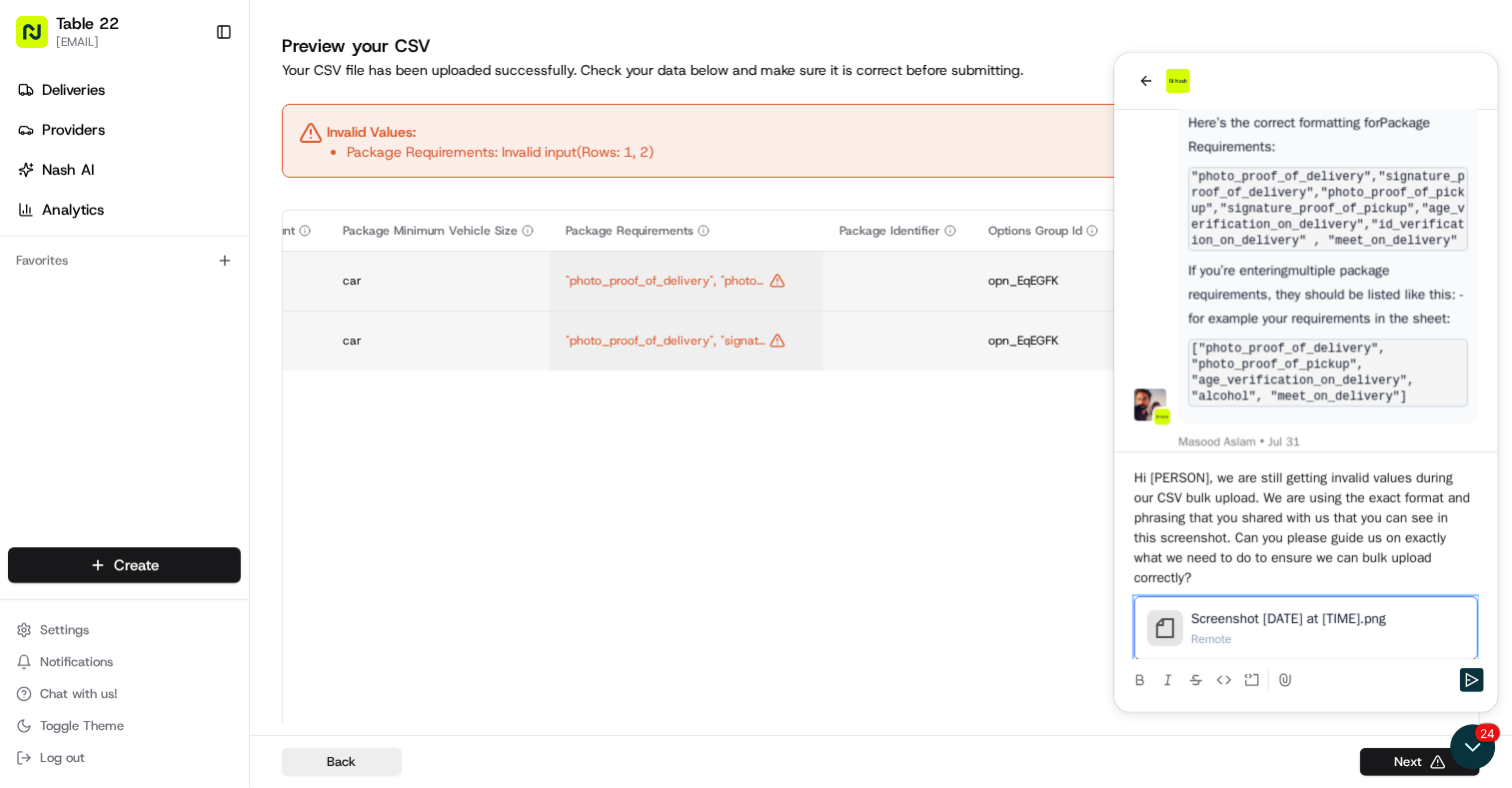 click on "Hi [PERSON], we are still getting invalid values during our CSV bulk upload. We are using the exact format and phrasing that you shared with us that you can see in this screenshot. Can you please guide us on exactly what we need to do to ensure we can bulk upload correctly?" at bounding box center [1305, 527] 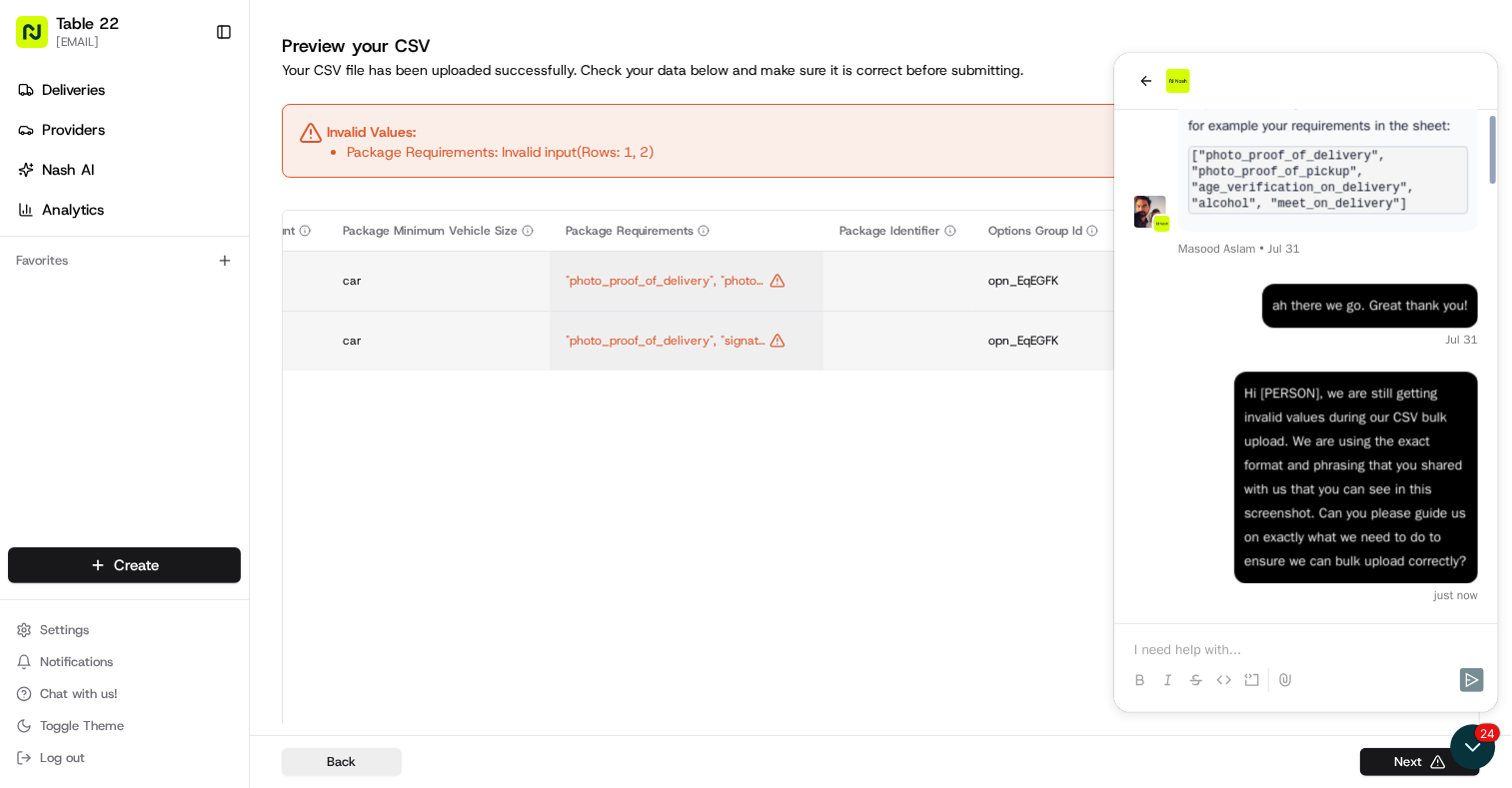 scroll, scrollTop: 3261, scrollLeft: 0, axis: vertical 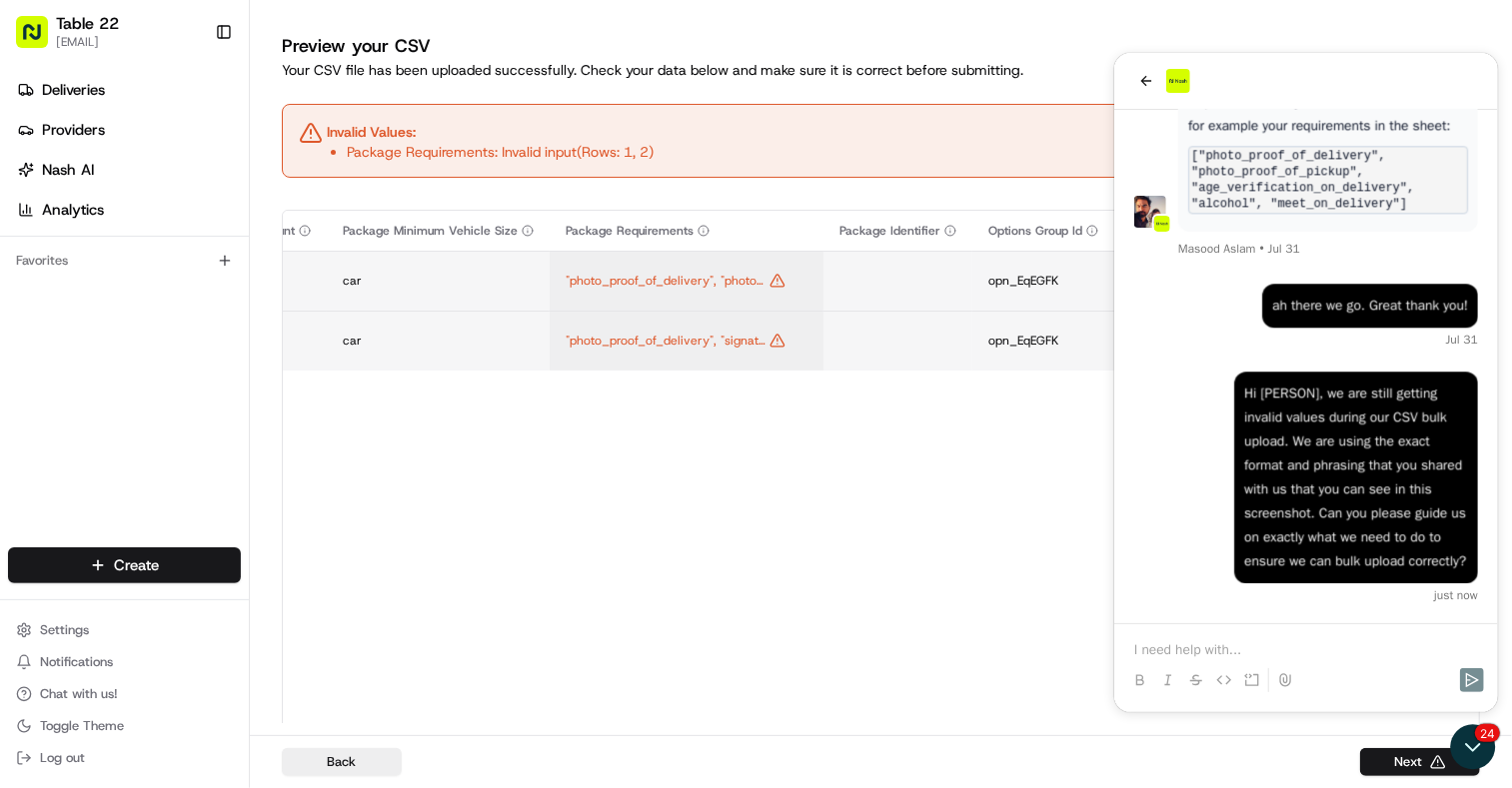 click at bounding box center (1305, 649) 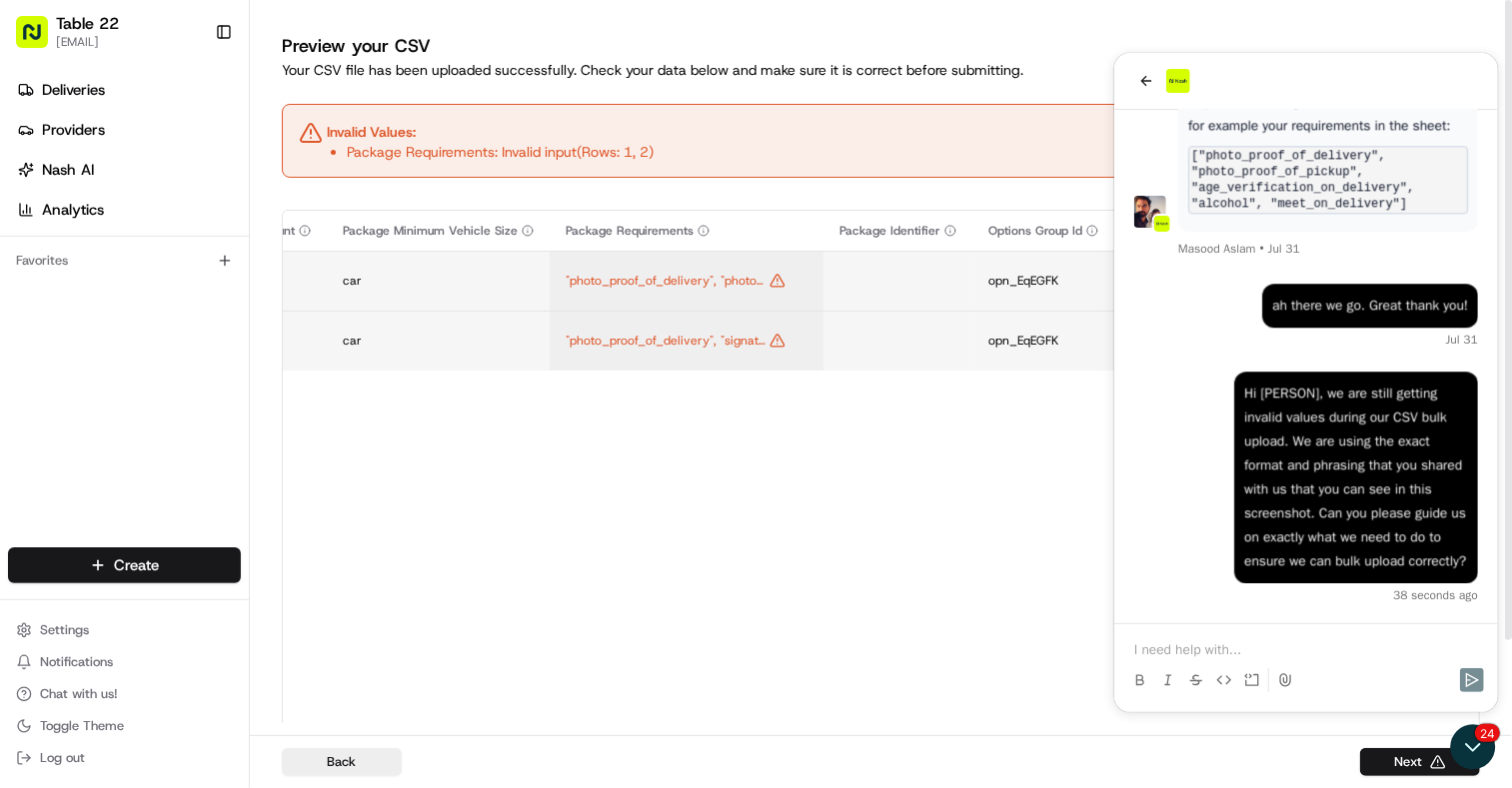 click 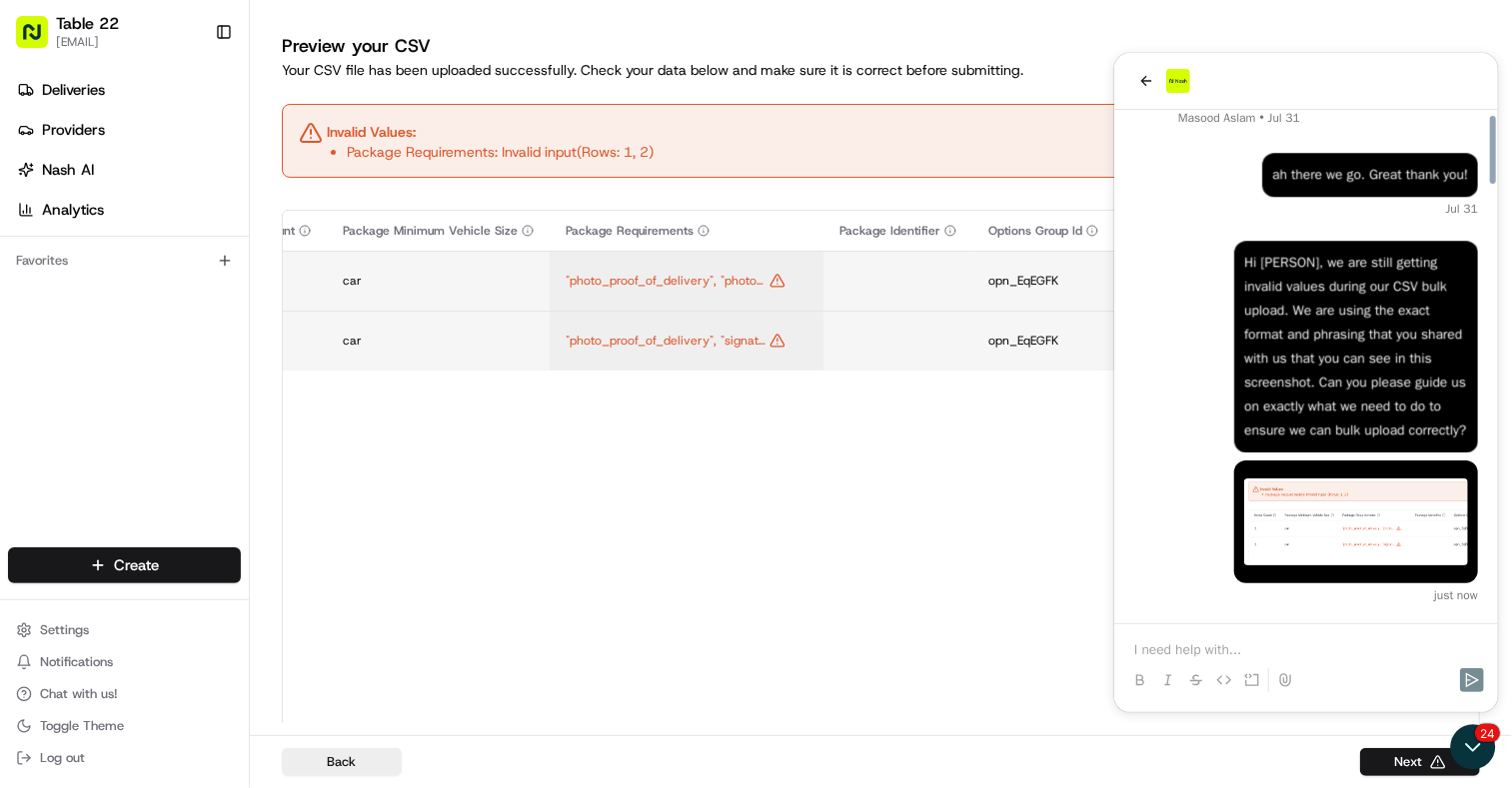 scroll, scrollTop: 3423, scrollLeft: 0, axis: vertical 